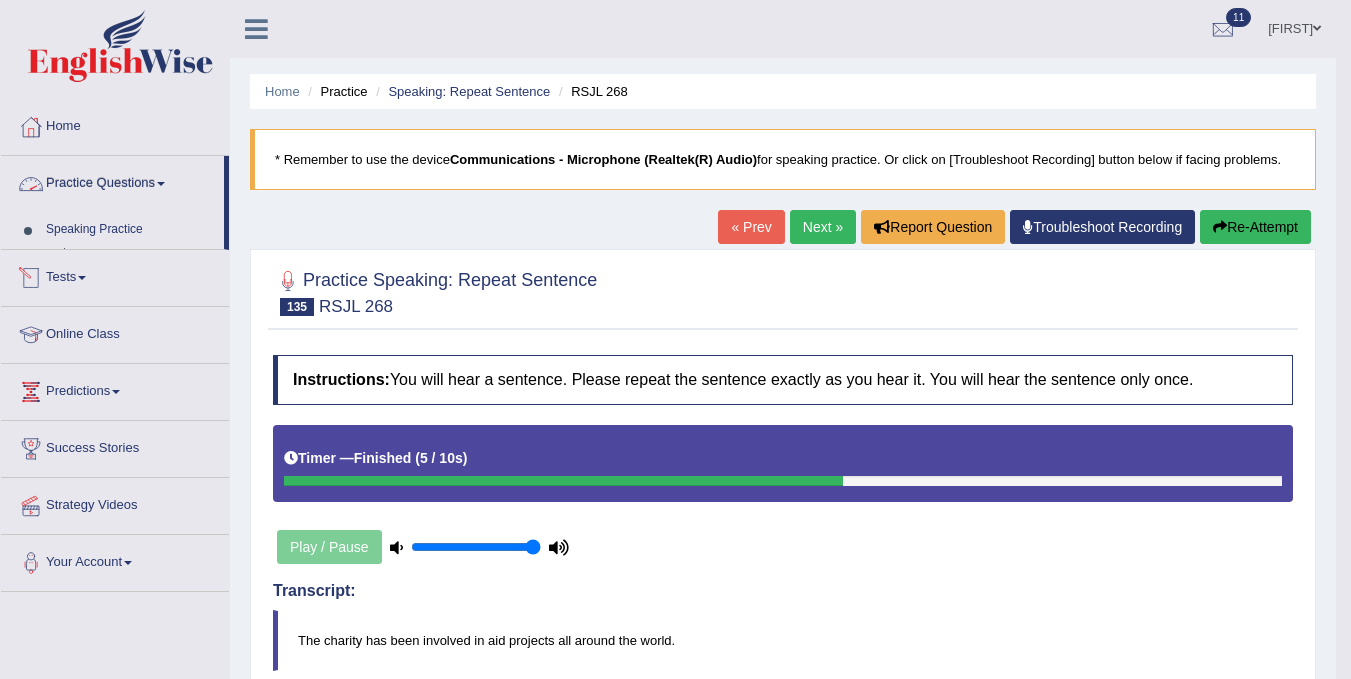 scroll, scrollTop: 80, scrollLeft: 0, axis: vertical 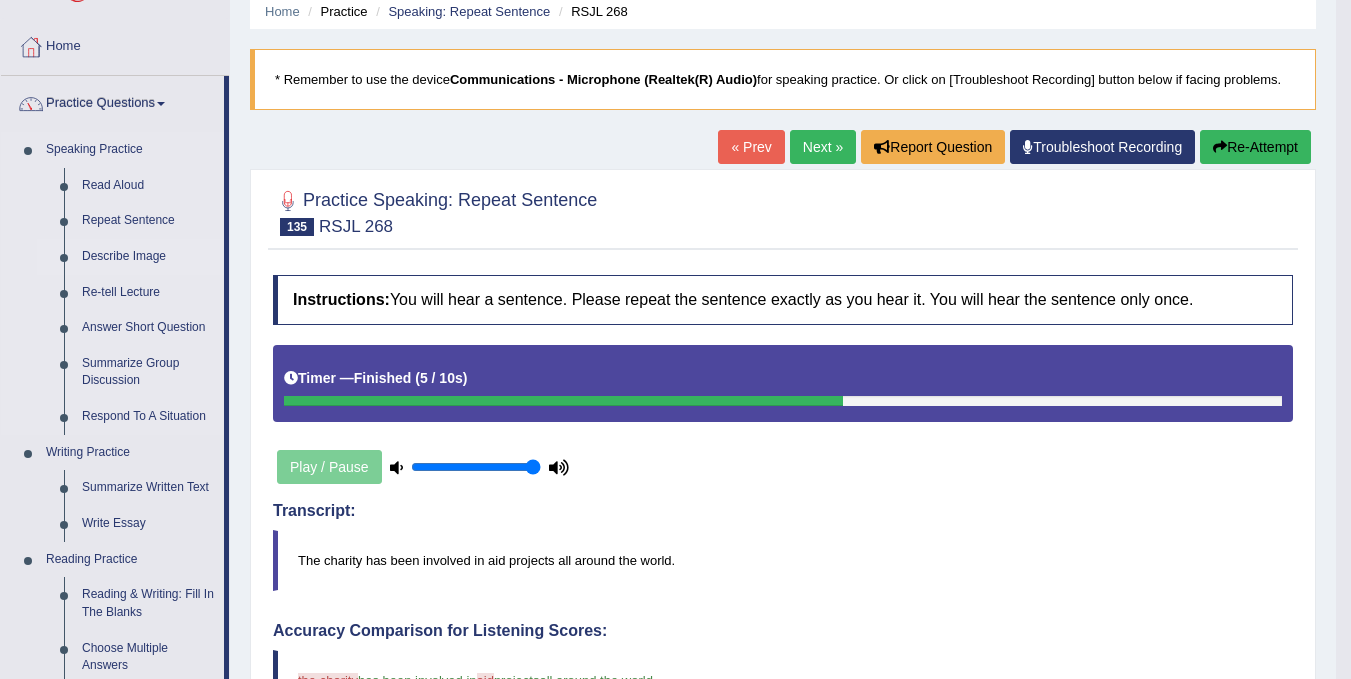 click on "Describe Image" at bounding box center (148, 257) 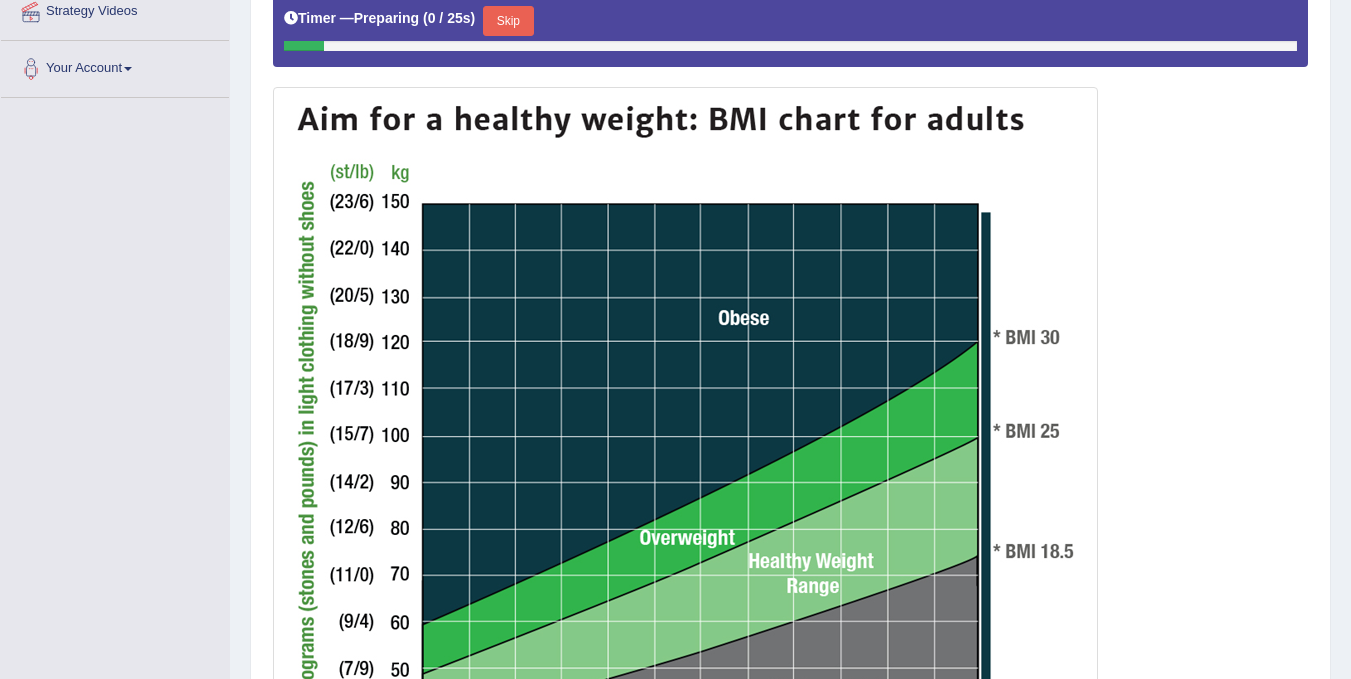 scroll, scrollTop: 560, scrollLeft: 0, axis: vertical 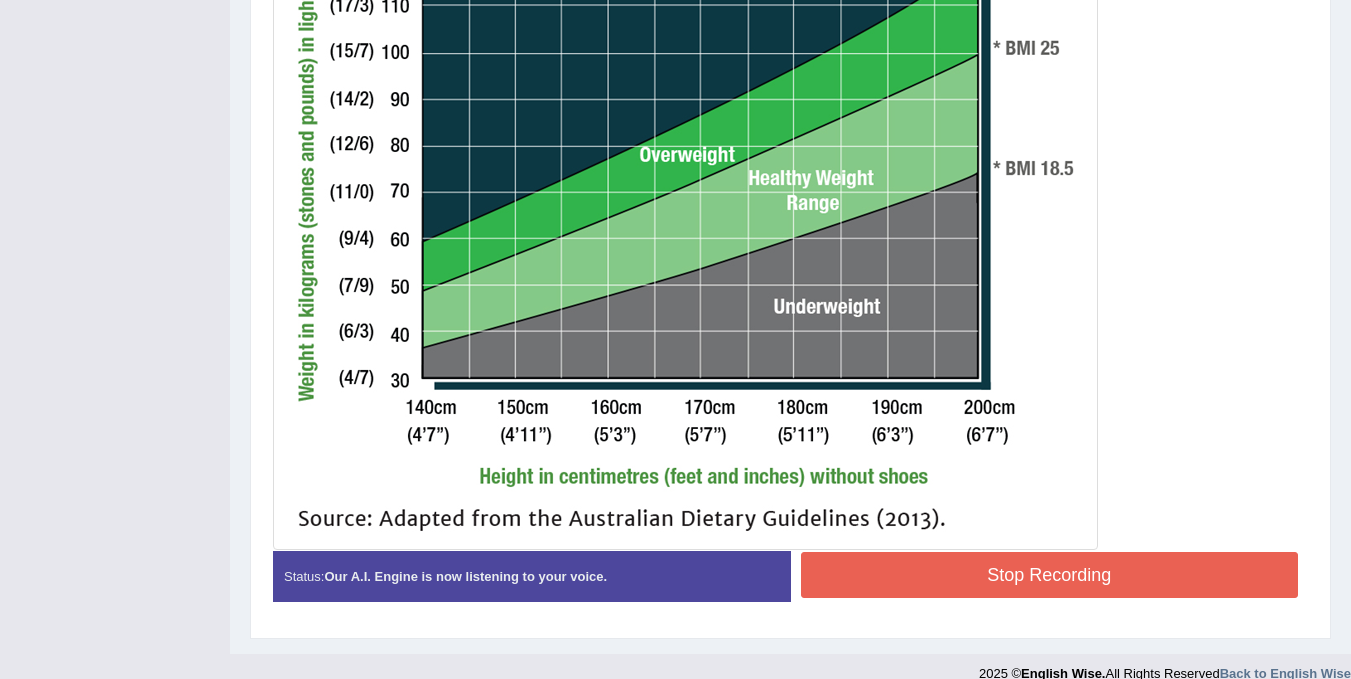 click on "Stop Recording" at bounding box center (1050, 575) 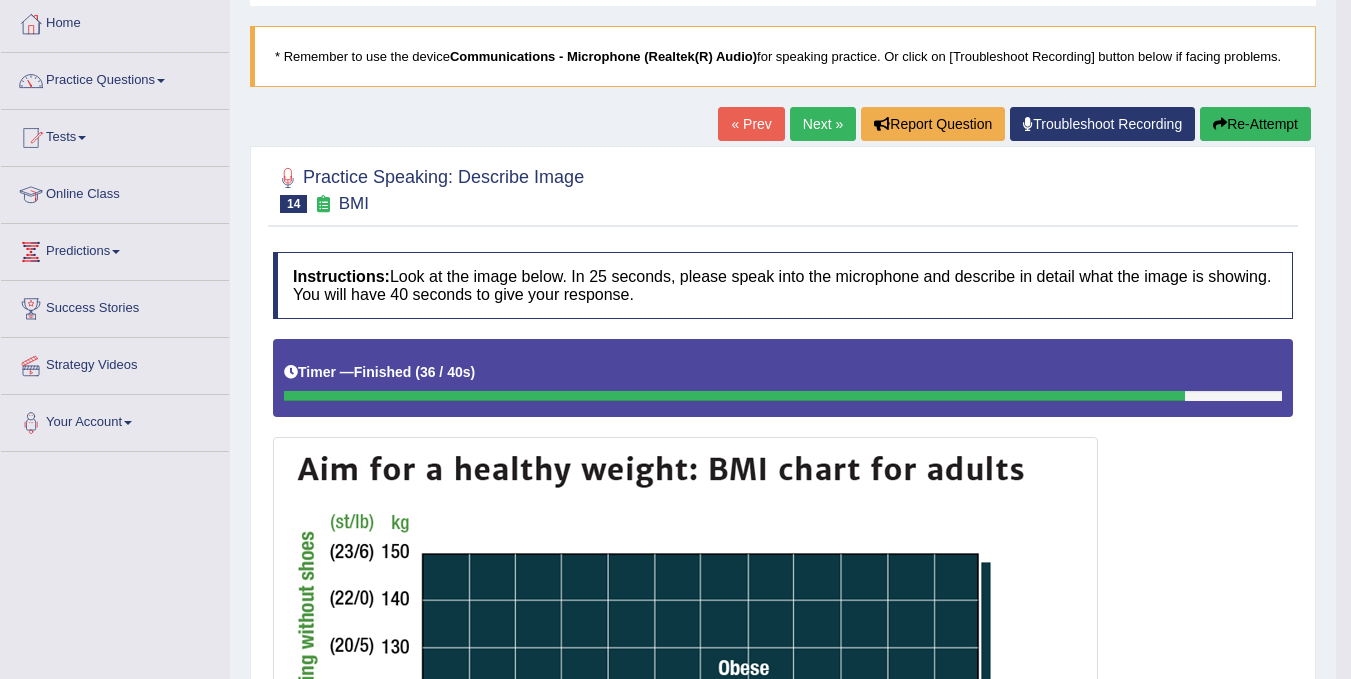 scroll, scrollTop: 66, scrollLeft: 0, axis: vertical 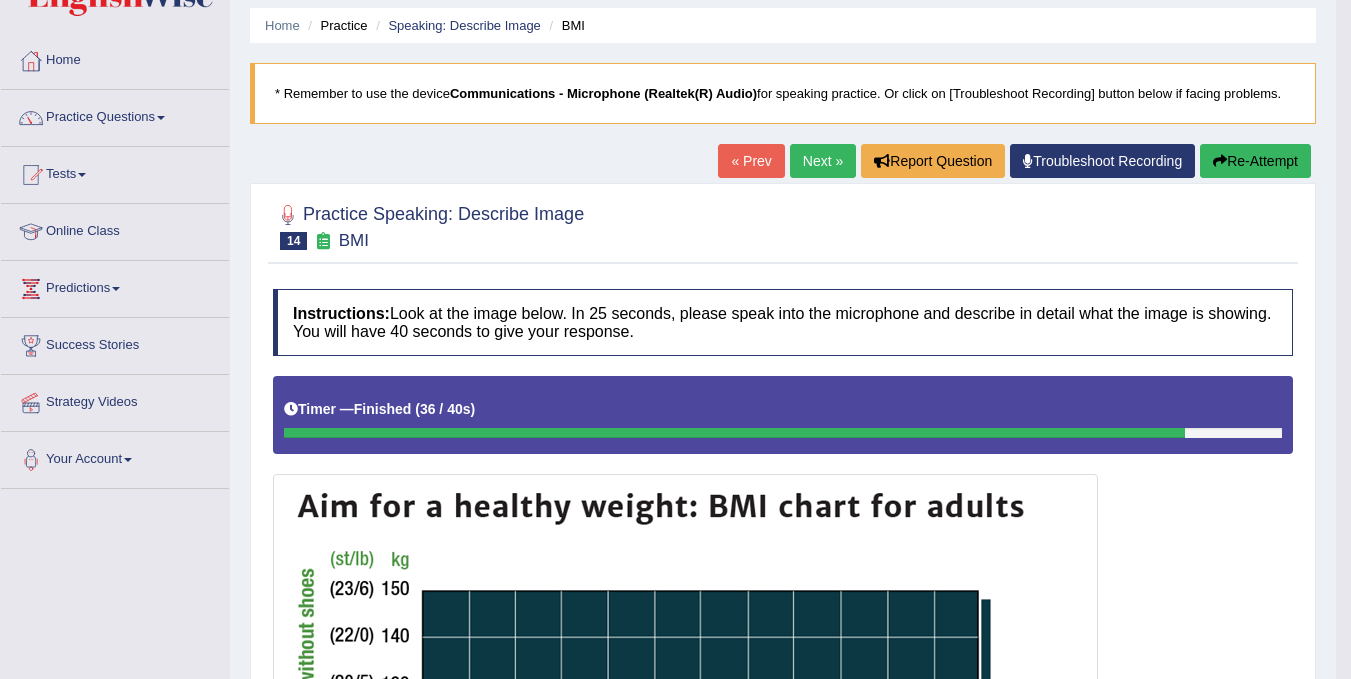 click on "Next »" at bounding box center [823, 161] 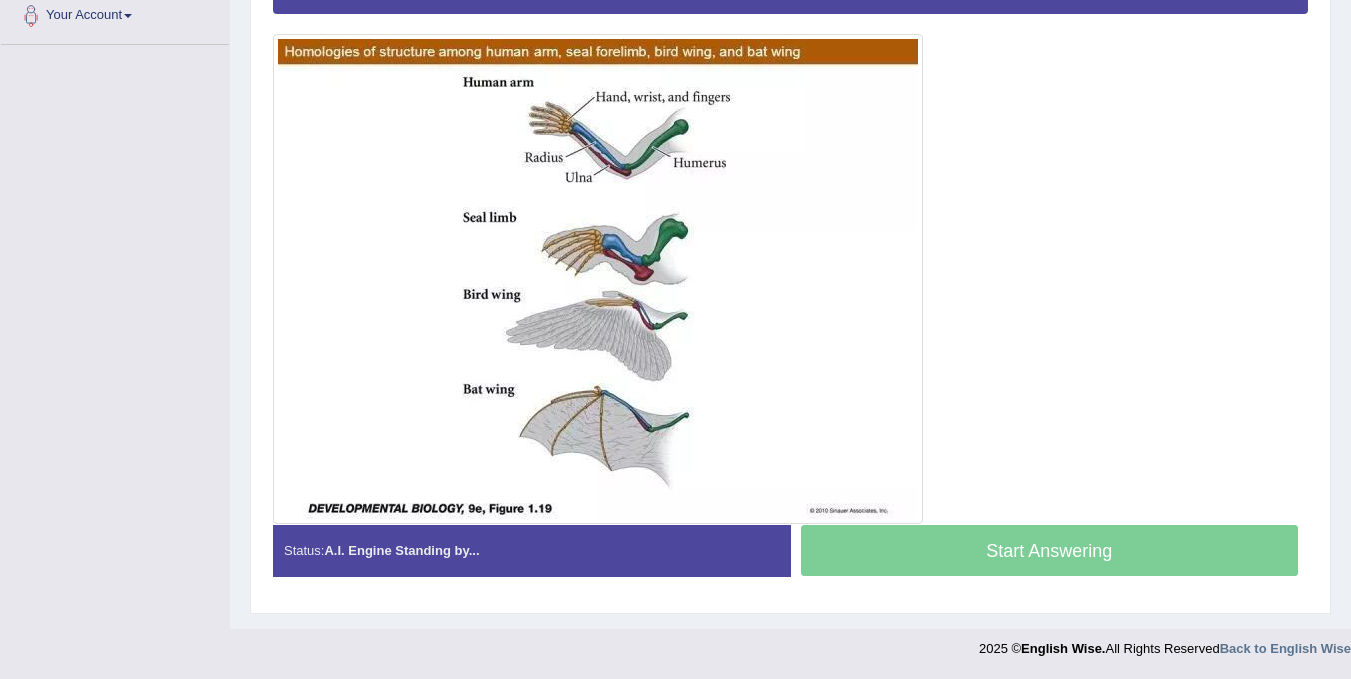 scroll, scrollTop: 0, scrollLeft: 0, axis: both 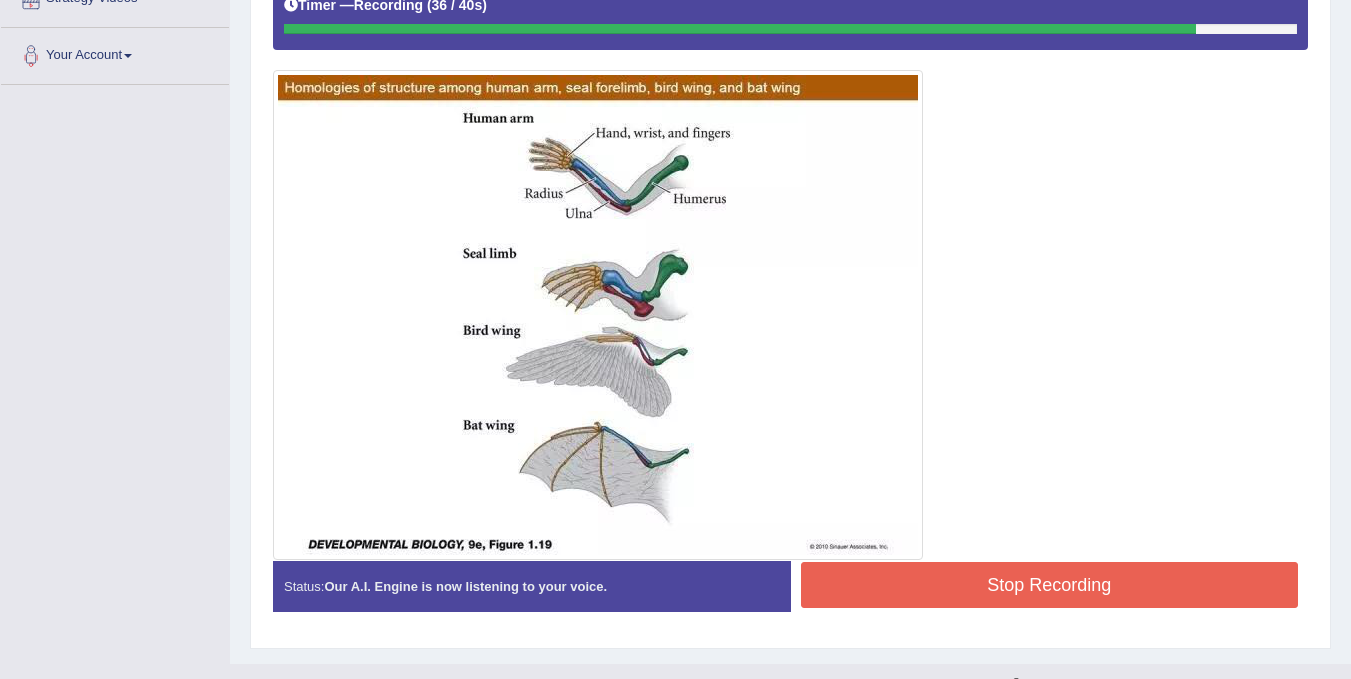 click on "Stop Recording" at bounding box center (1050, 585) 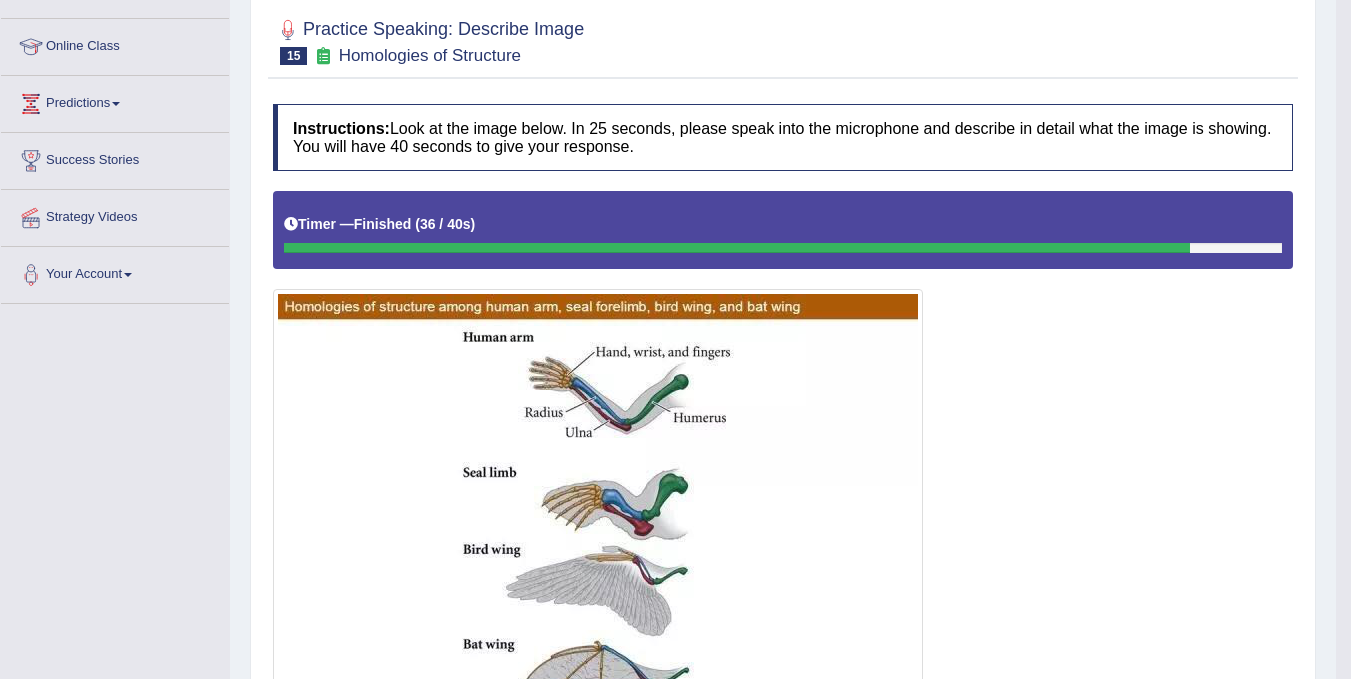 scroll, scrollTop: 190, scrollLeft: 0, axis: vertical 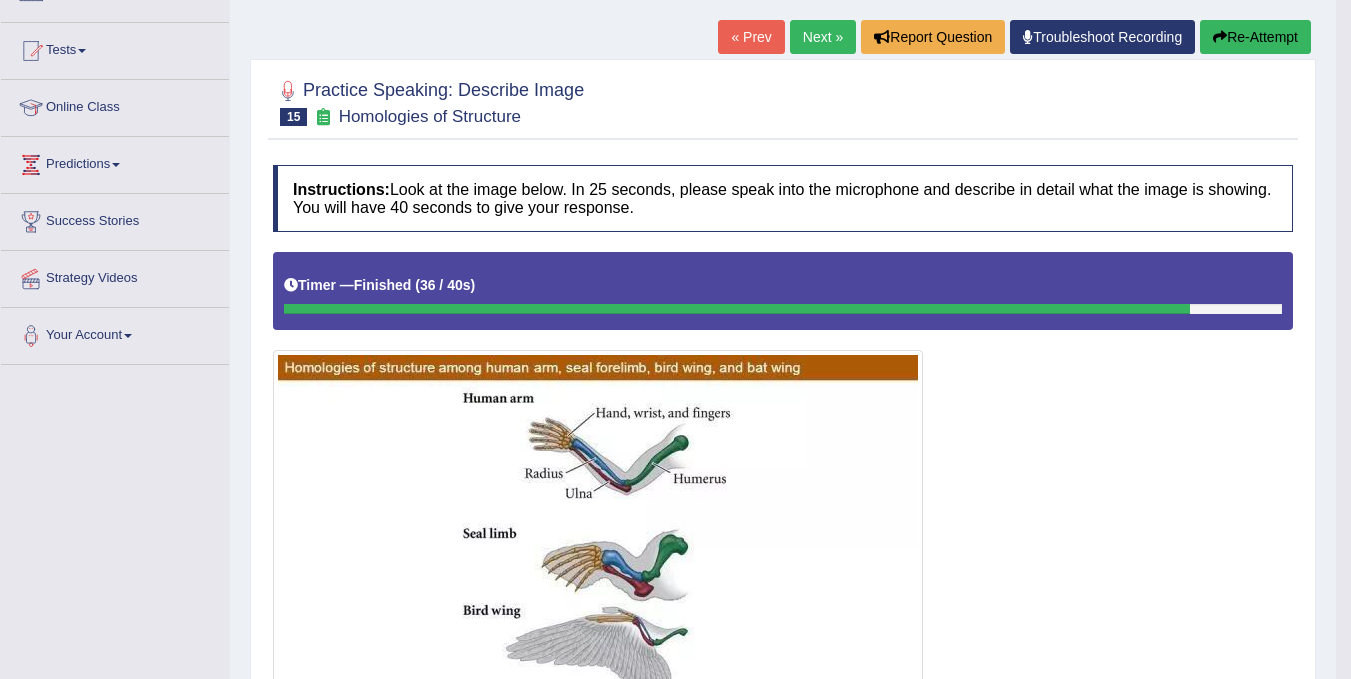 click on "Next »" at bounding box center [823, 37] 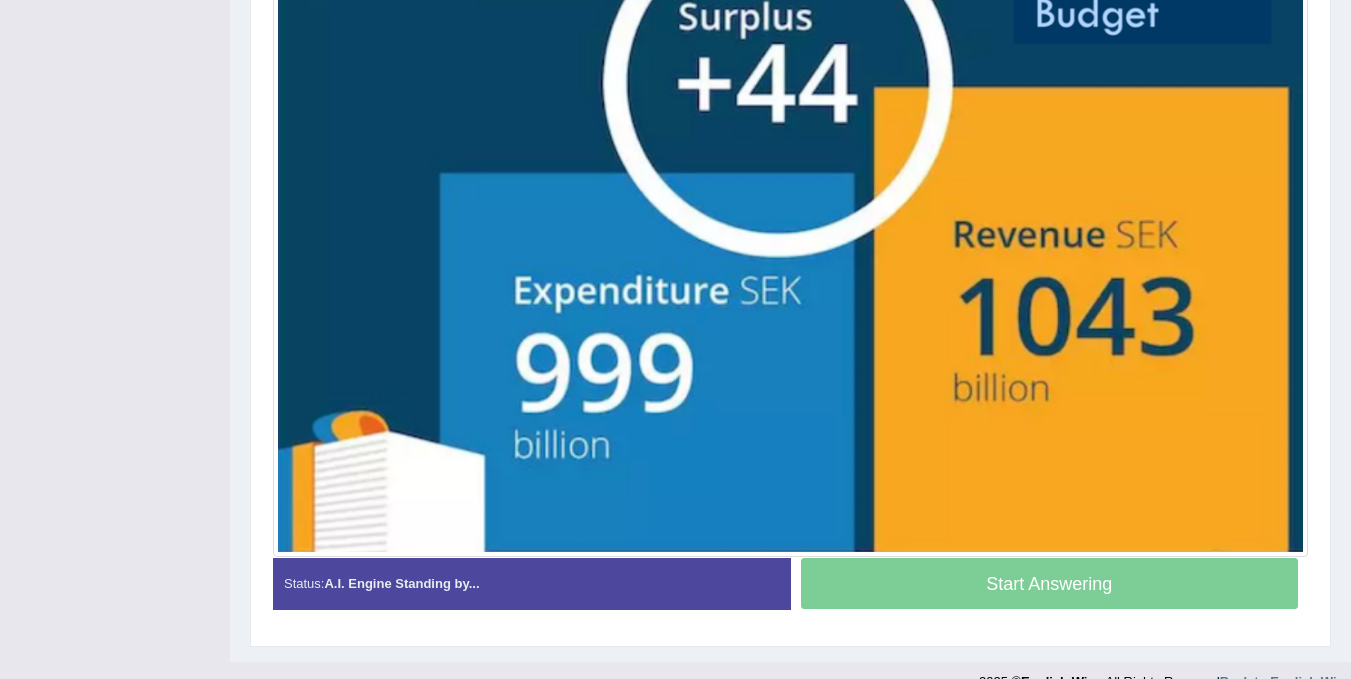 scroll, scrollTop: 0, scrollLeft: 0, axis: both 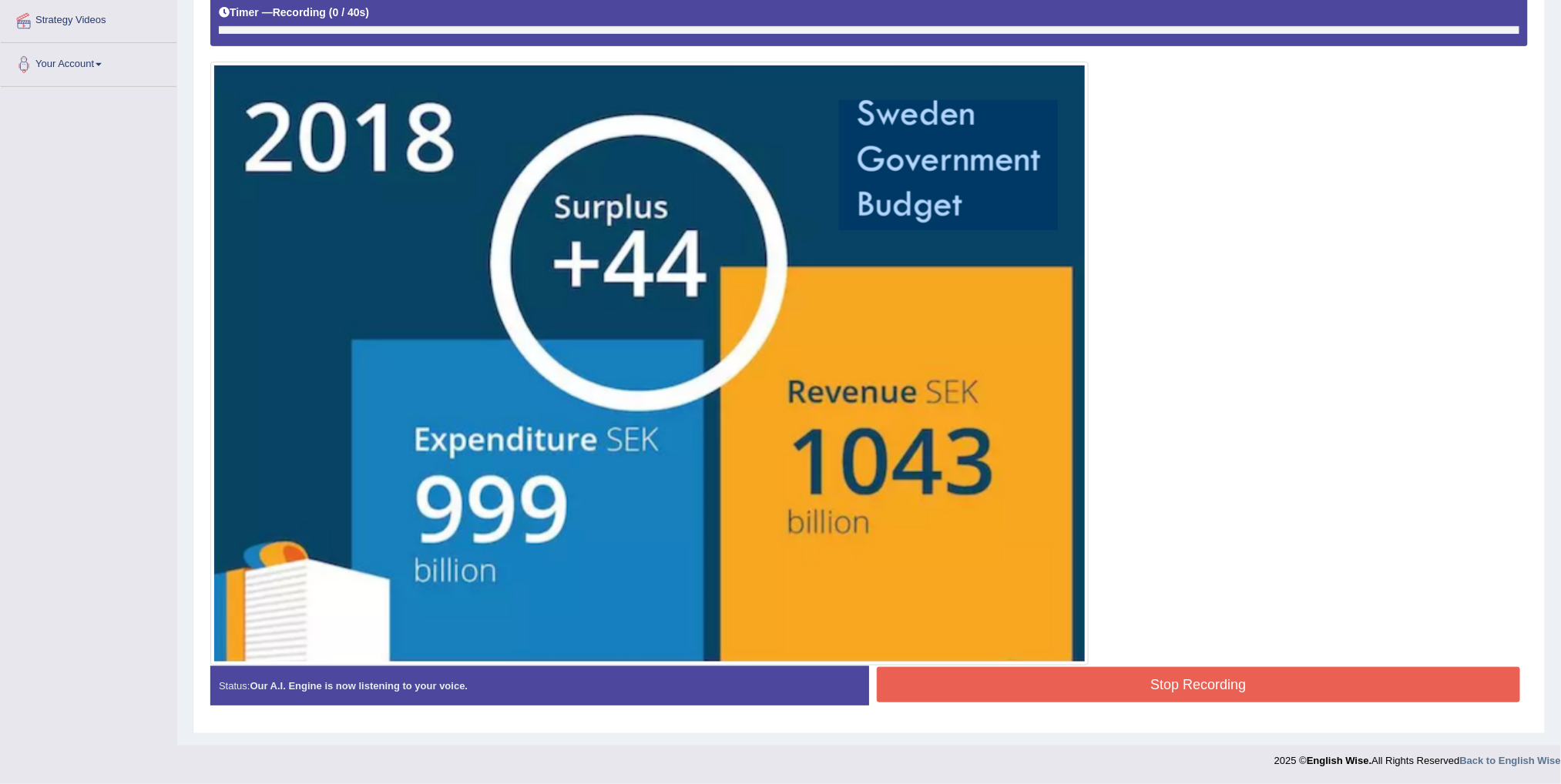 drag, startPoint x: 1025, startPoint y: 0, endPoint x: 1146, endPoint y: 441, distance: 457.2986 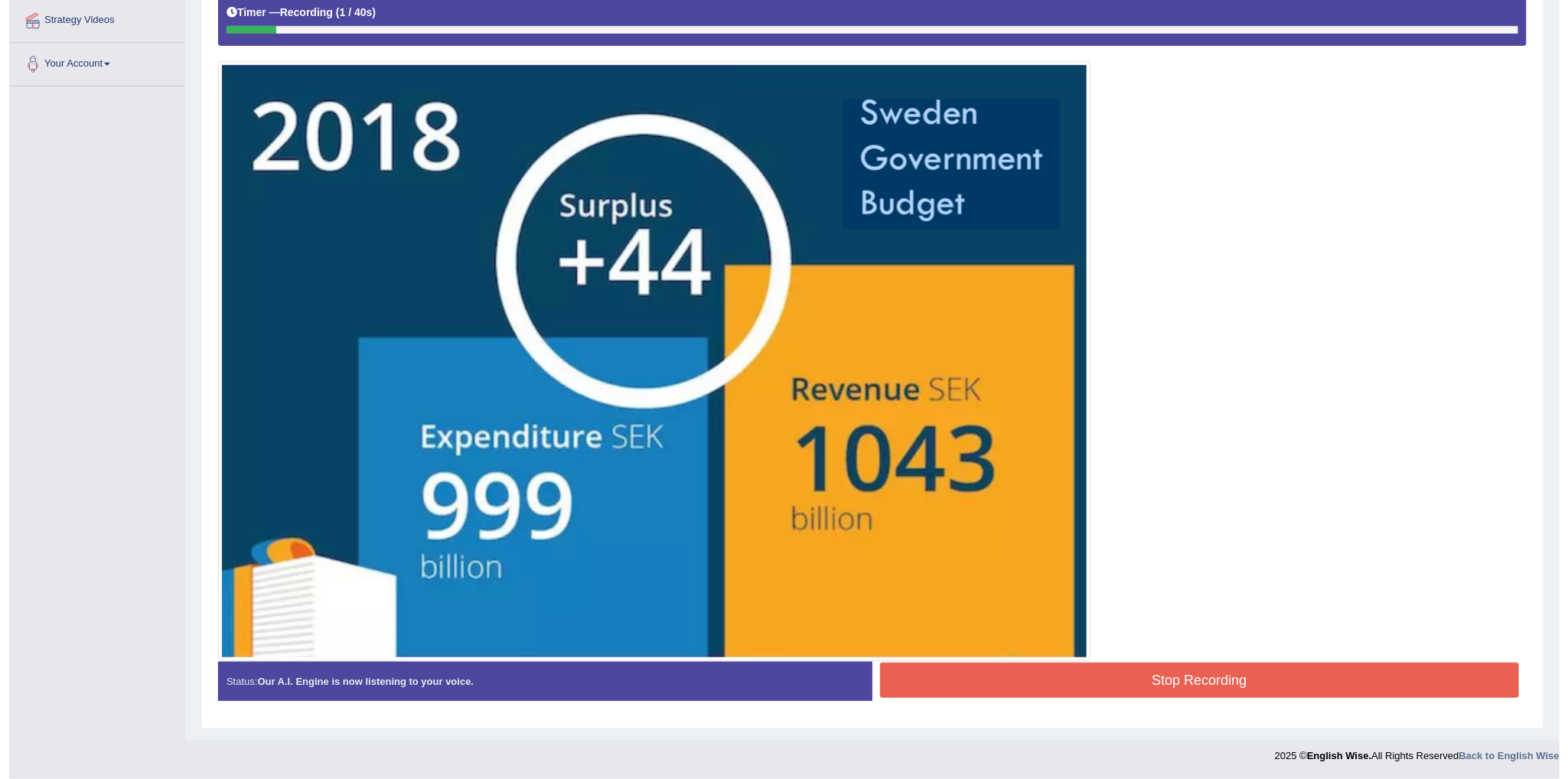 scroll, scrollTop: 298, scrollLeft: 0, axis: vertical 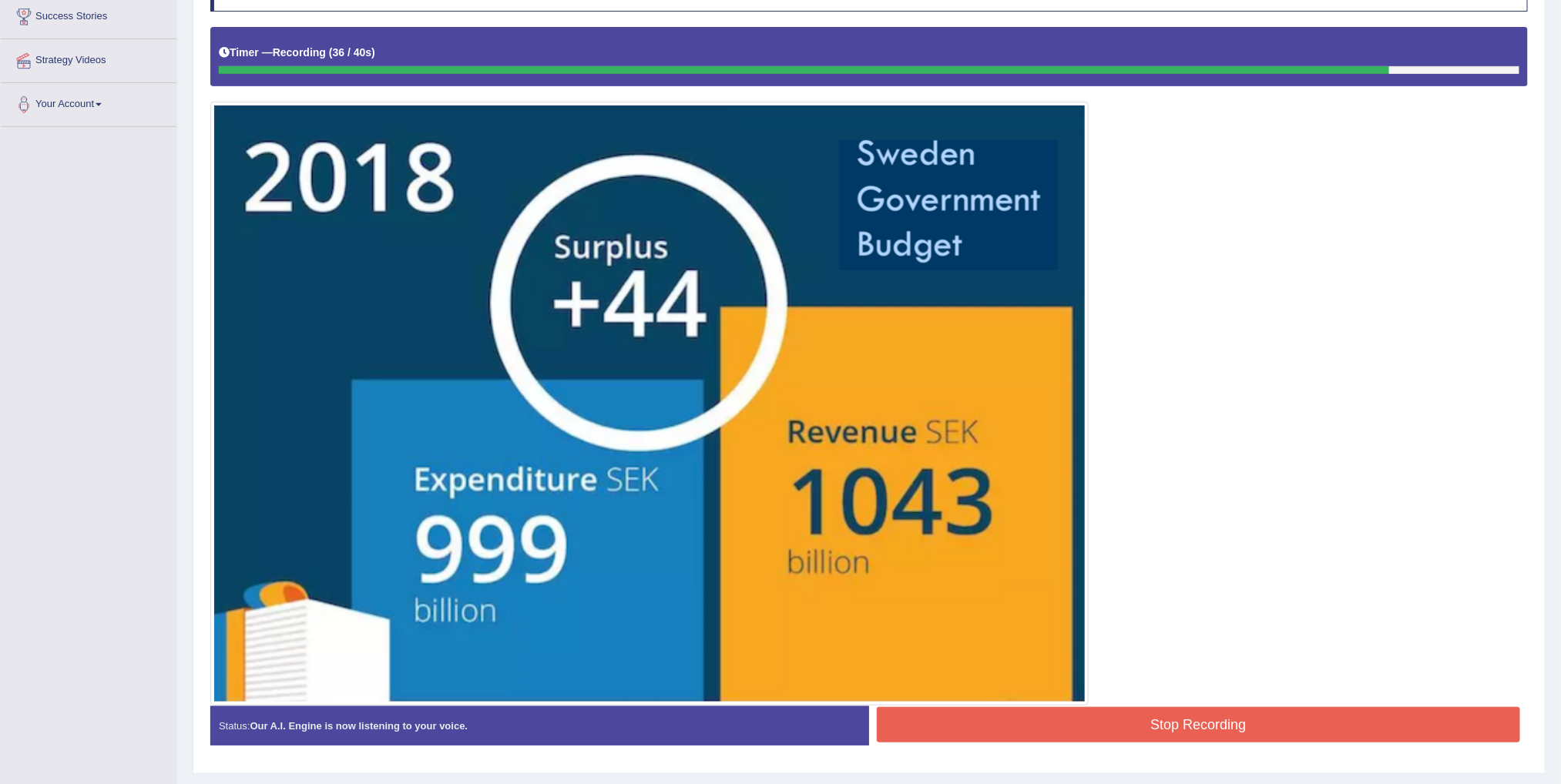 click on "Stop Recording" at bounding box center (1198, 725) 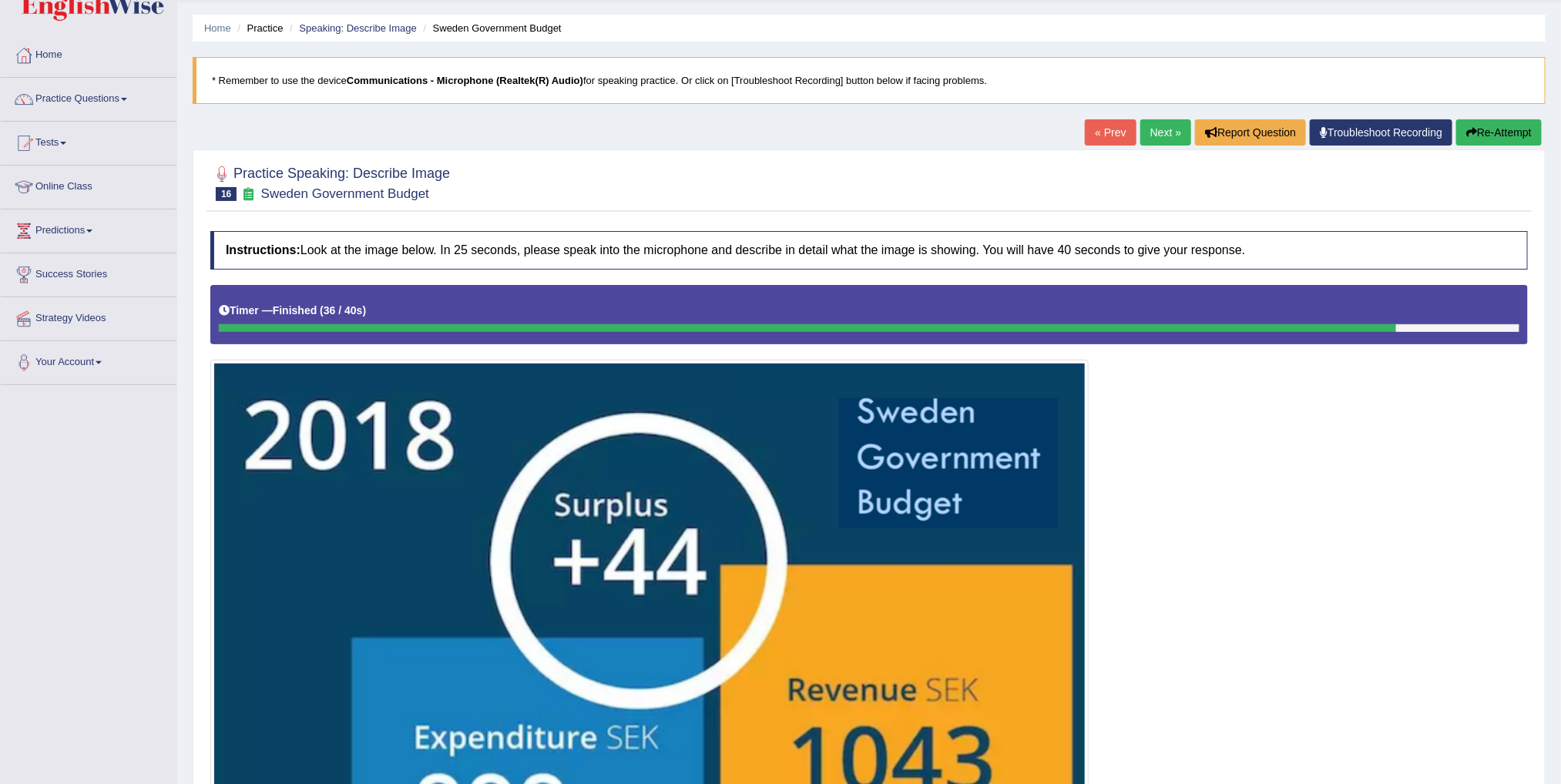 scroll, scrollTop: 46, scrollLeft: 0, axis: vertical 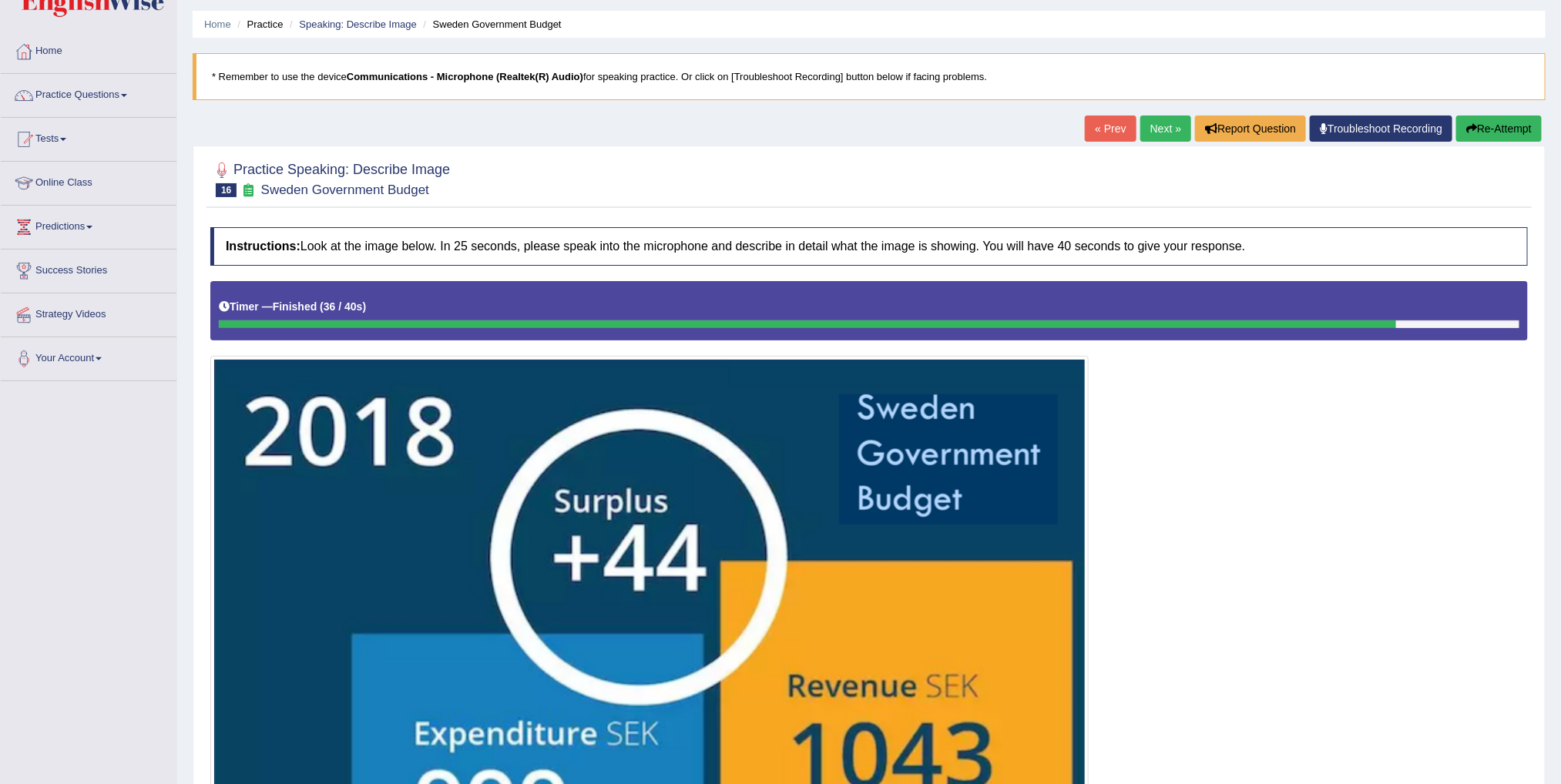 click on "Next »" at bounding box center (1166, 129) 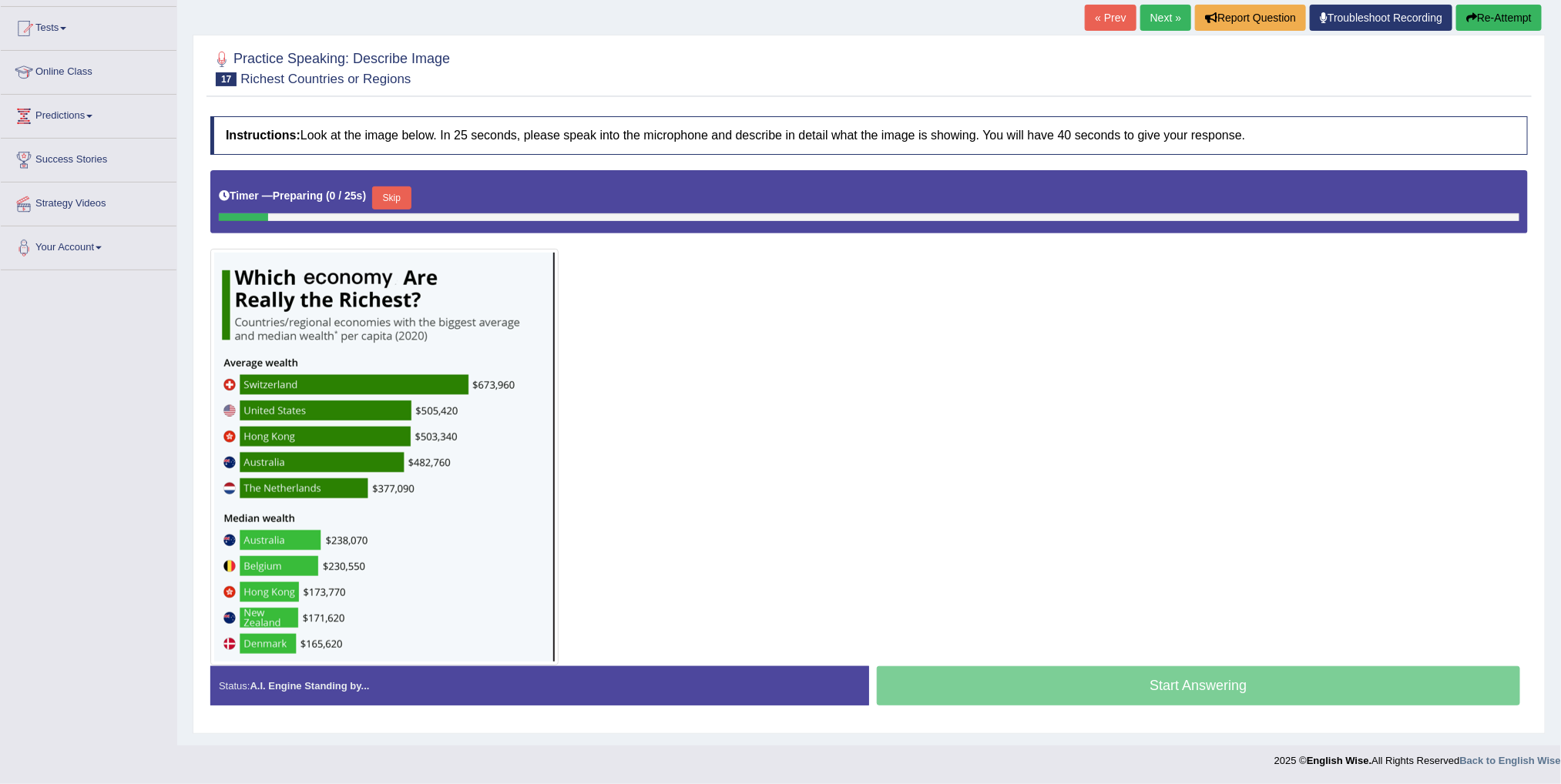 scroll, scrollTop: 164, scrollLeft: 0, axis: vertical 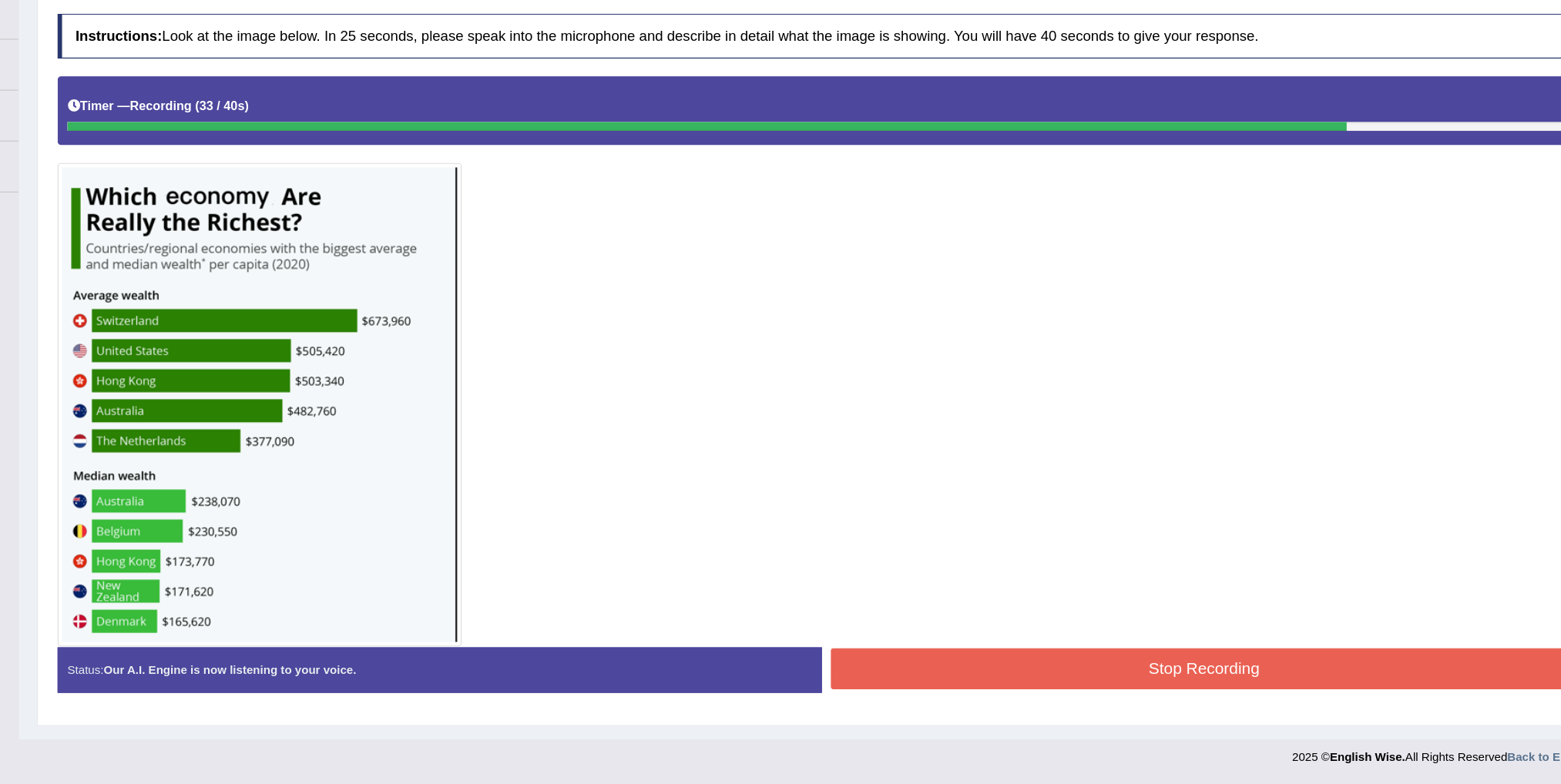 click on "Stop Recording" at bounding box center (1198, 685) 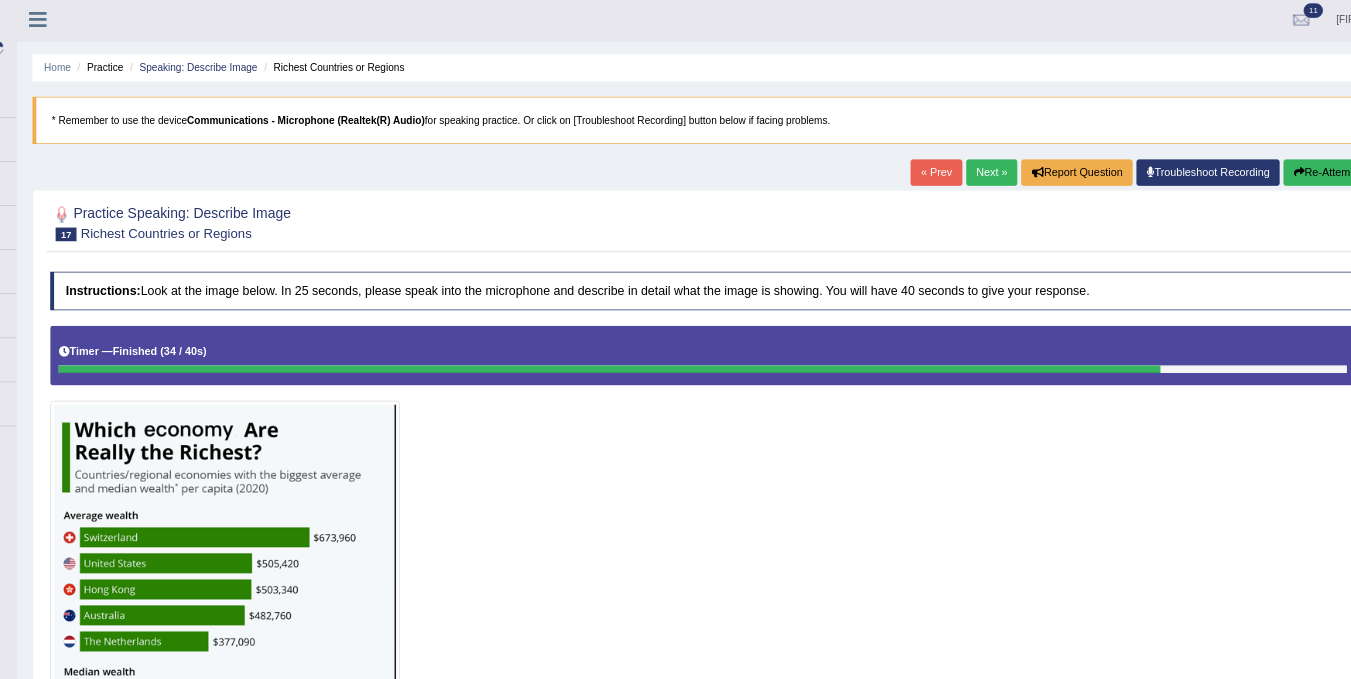 scroll, scrollTop: 0, scrollLeft: 0, axis: both 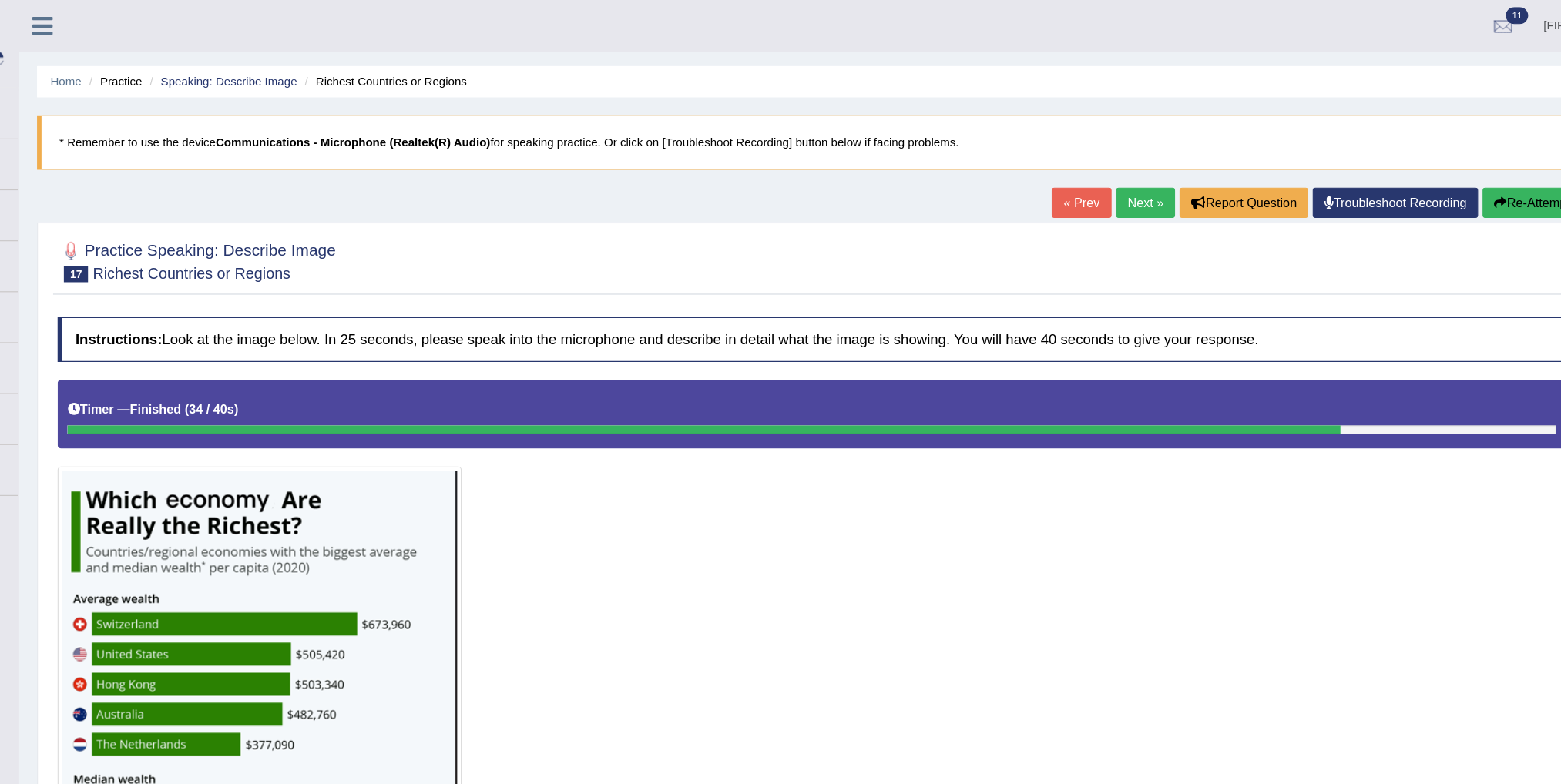 click at bounding box center [197, 22] 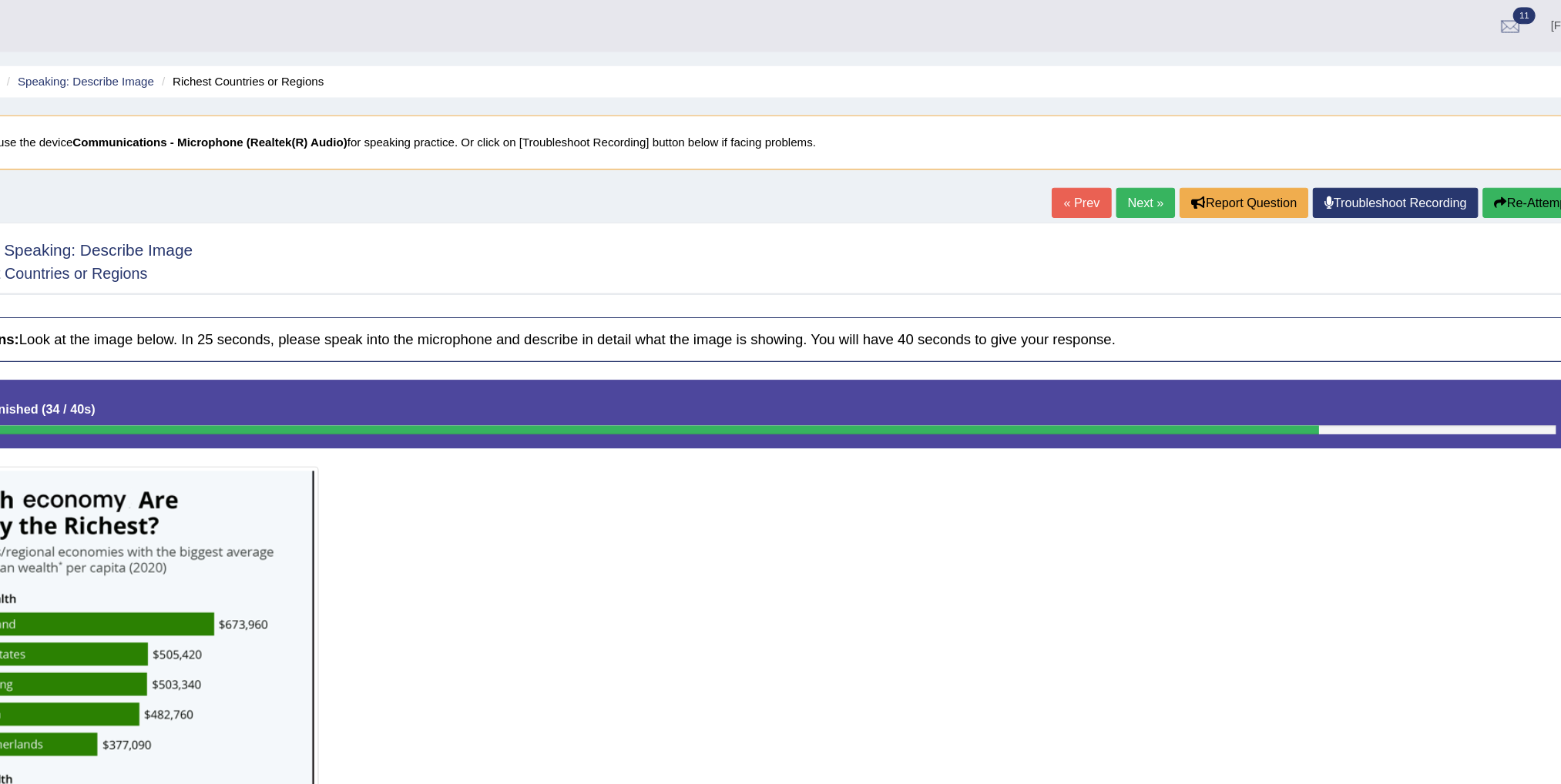click on "Manish
Toggle navigation
Username: Manishrestha
Access Type: Online
Subscription: Diamond Package
Log out
11" at bounding box center (798, 22) 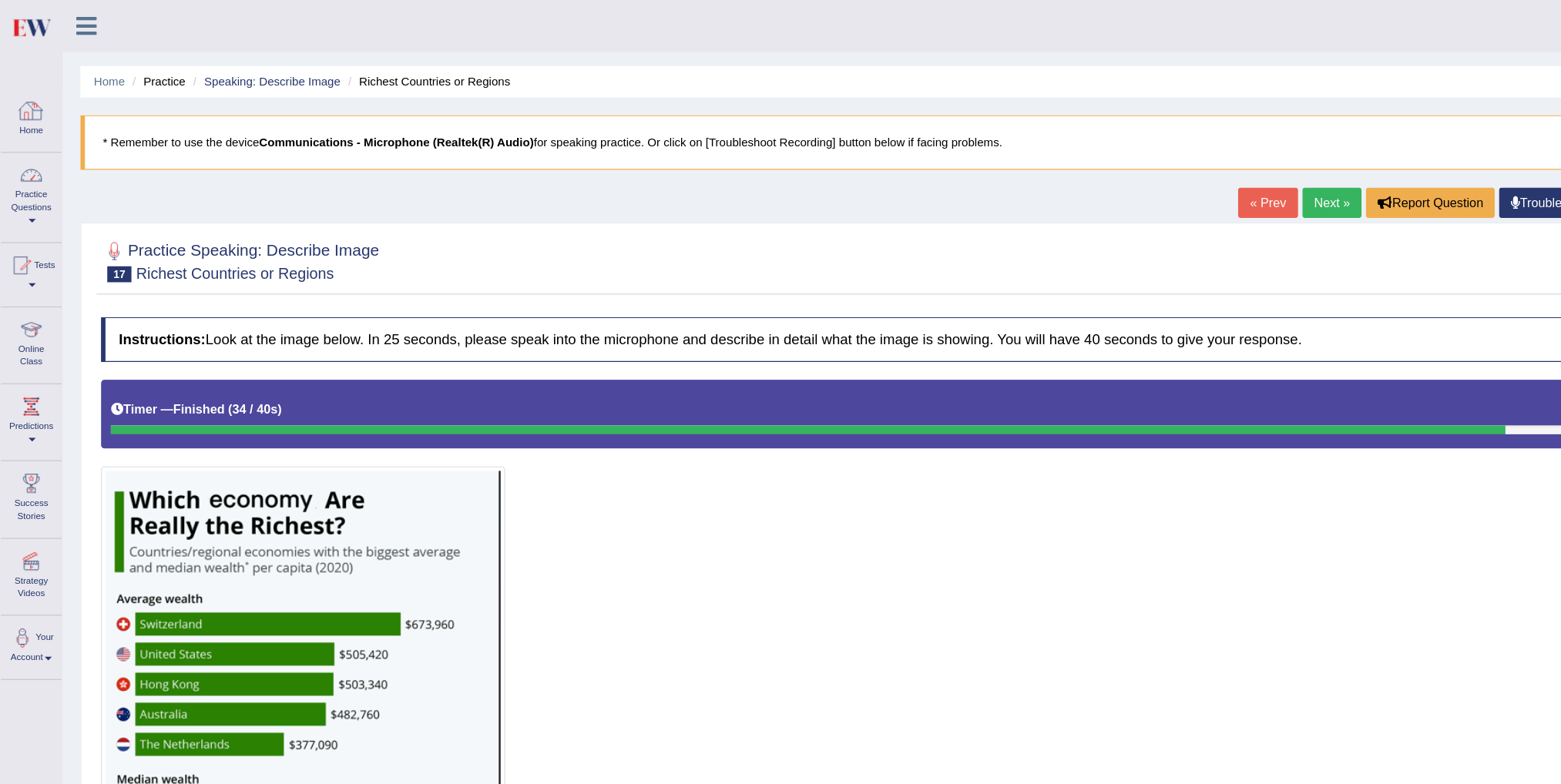 click on "Practice Questions" at bounding box center [27, 168] 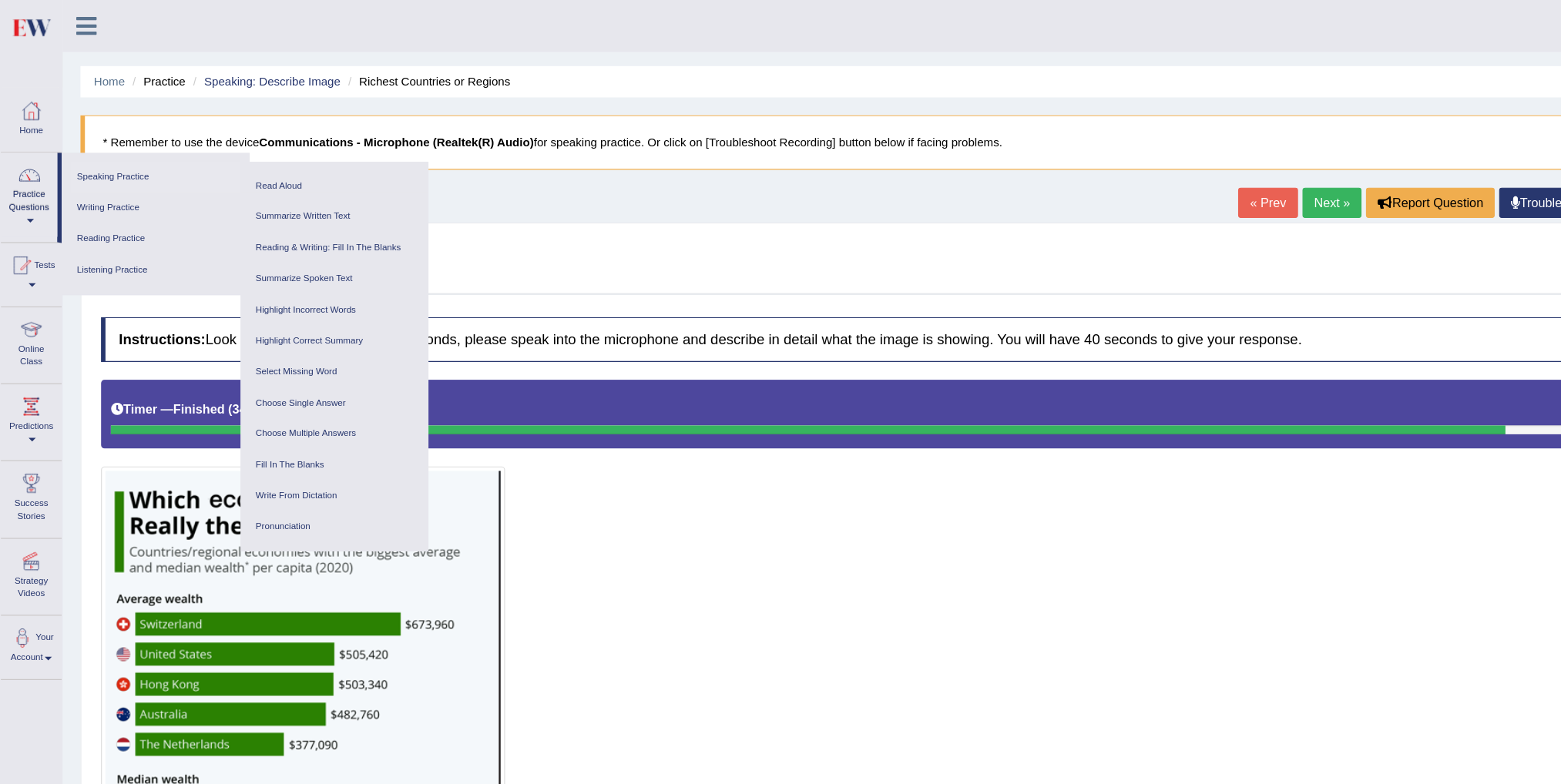 click on "Speaking Practice" at bounding box center [134, 152] 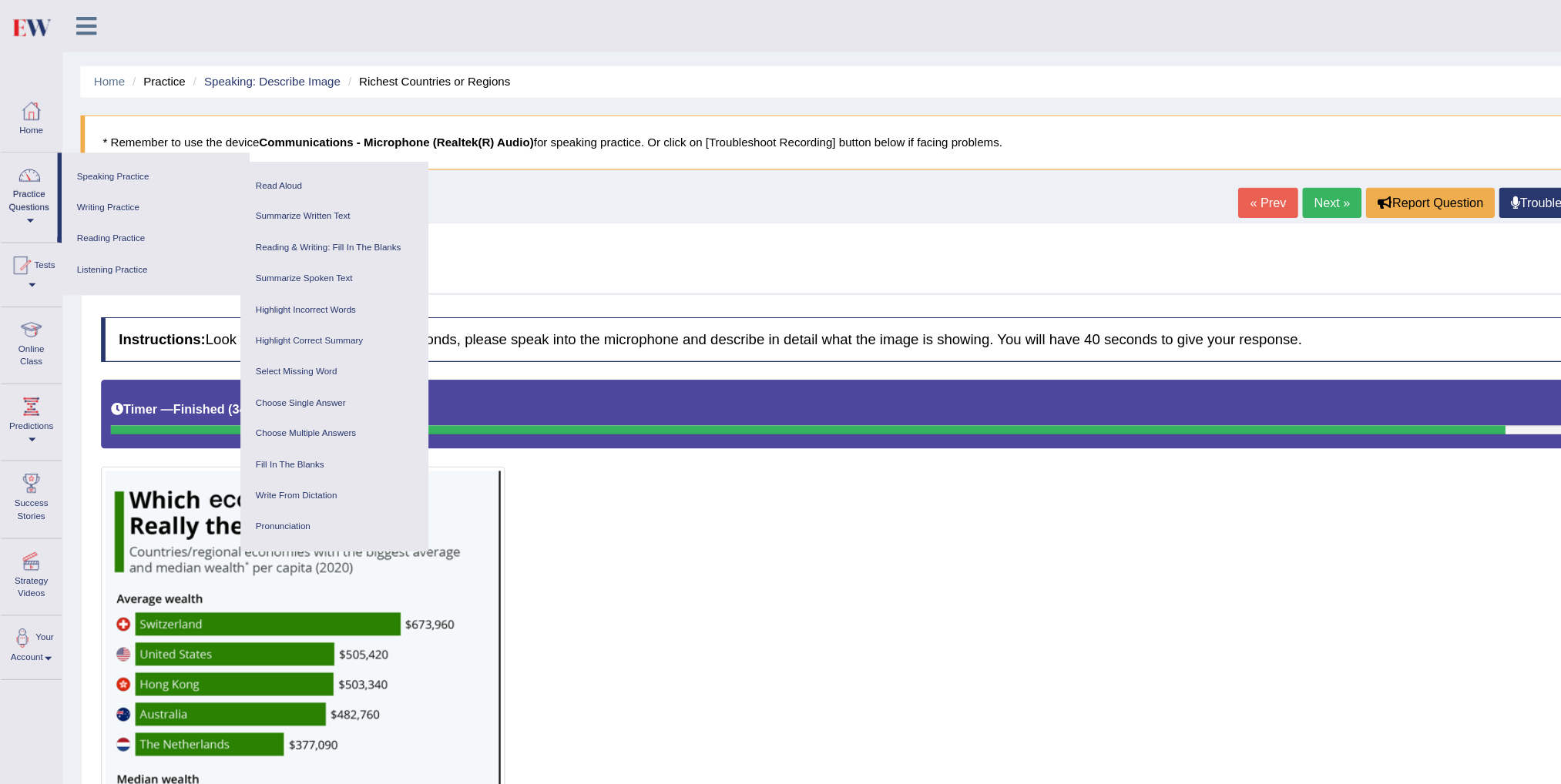 click on "Home
Practice
Speaking: Describe Image
Richest Countries or Regions
* Remember to use the device  Communications - Microphone (Realtek(R) Audio)  for speaking practice. Or click on [Troubleshoot Recording] button below if facing problems.
« Prev Next »  Report Question  Troubleshoot Recording  Re-Attempt
Practice Speaking: Describe Image
17
Richest Countries or Regions
Instructions:  Look at the image below. In 25 seconds, please speak into the microphone and describe in detail what the image is showing. You will have 40 seconds to give your response.
Timer —  Finished   ( 34 / 40s ) Created with Highcharts 7.1.2 Too low Too high Time Pitch meter: 0 5 10 15 20 25 30 35 40 Created with Highcharts 7.1.2 Great Too slow Too fast Time Speech pace meter: 0 5 10 15 20 25 30 35 40 Spoken Keywords:  wealth  economy
5" at bounding box center (798, 609) 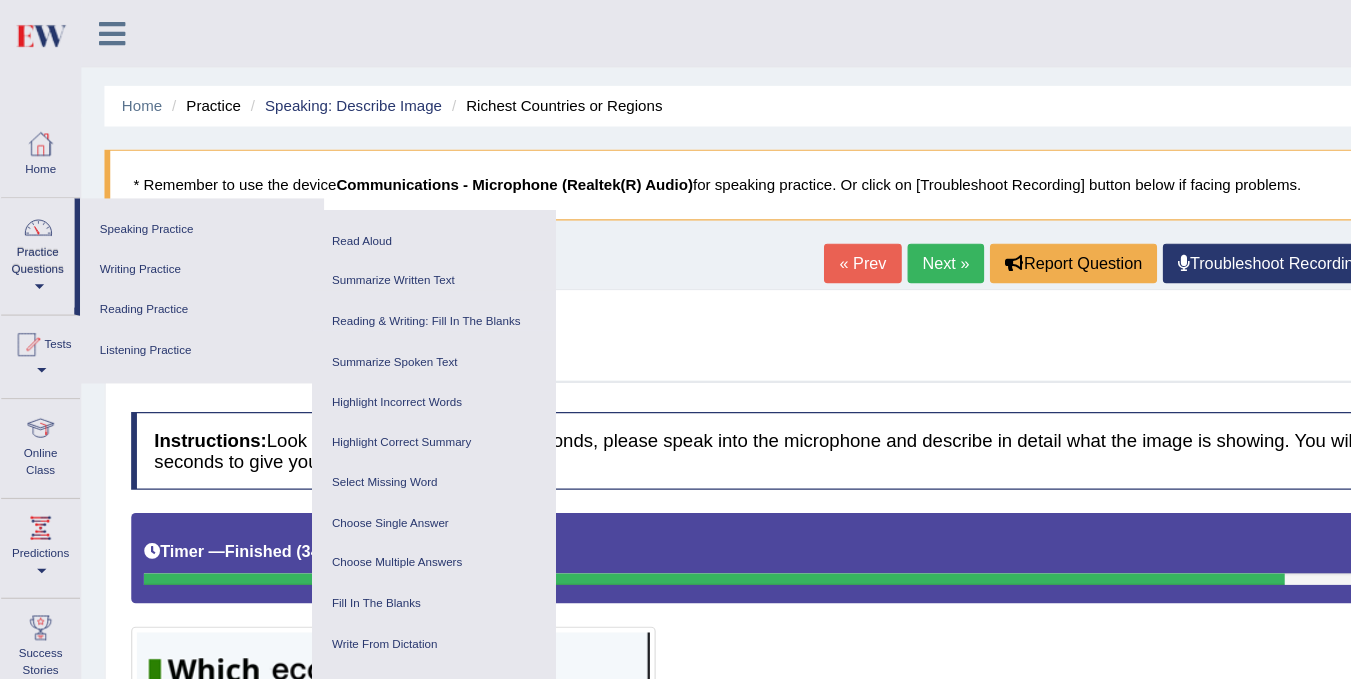 drag, startPoint x: 1688, startPoint y: 2, endPoint x: 646, endPoint y: 317, distance: 1088.572 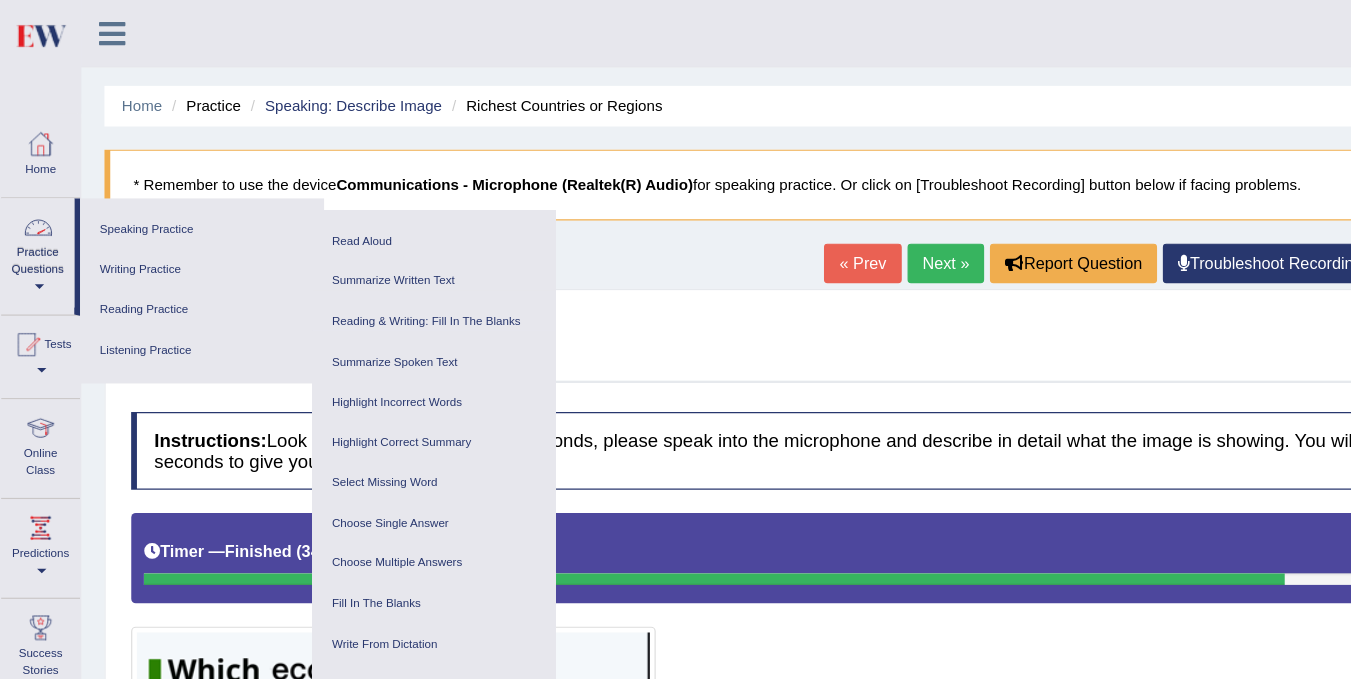 click at bounding box center (33, 196) 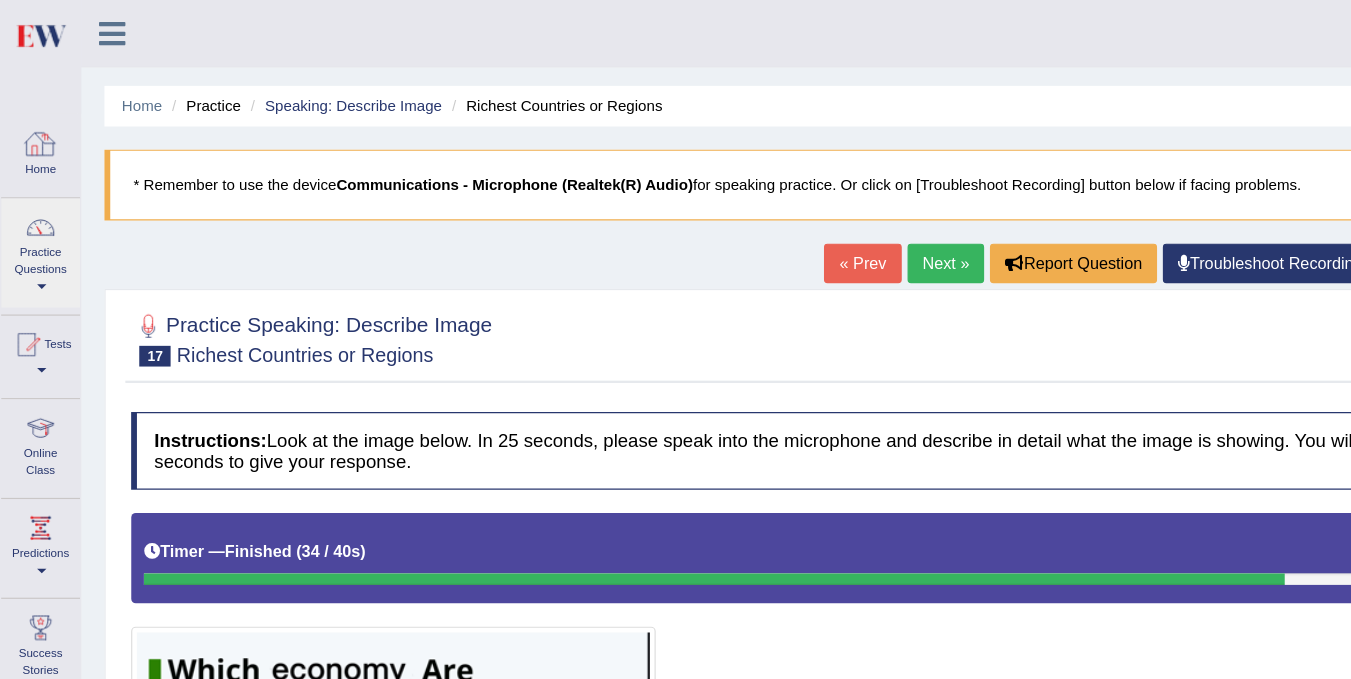 click at bounding box center (96, 29) 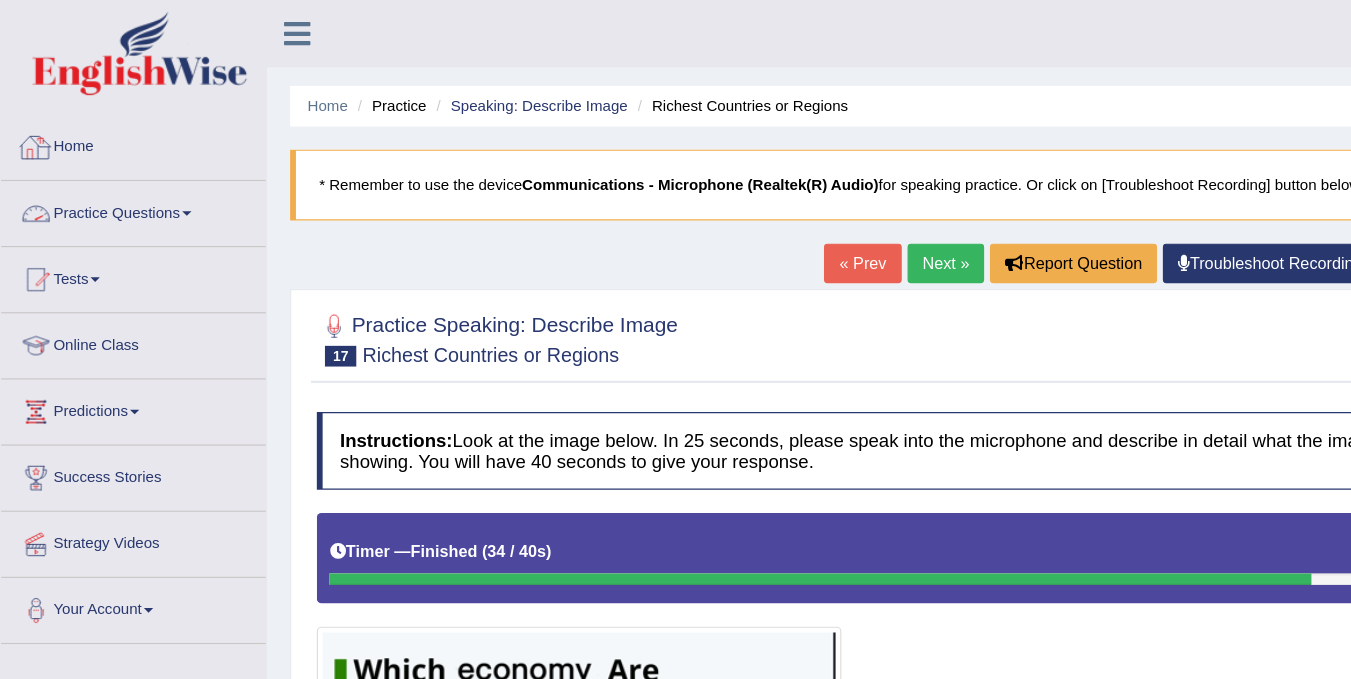 click on "Practice Questions" at bounding box center [115, 181] 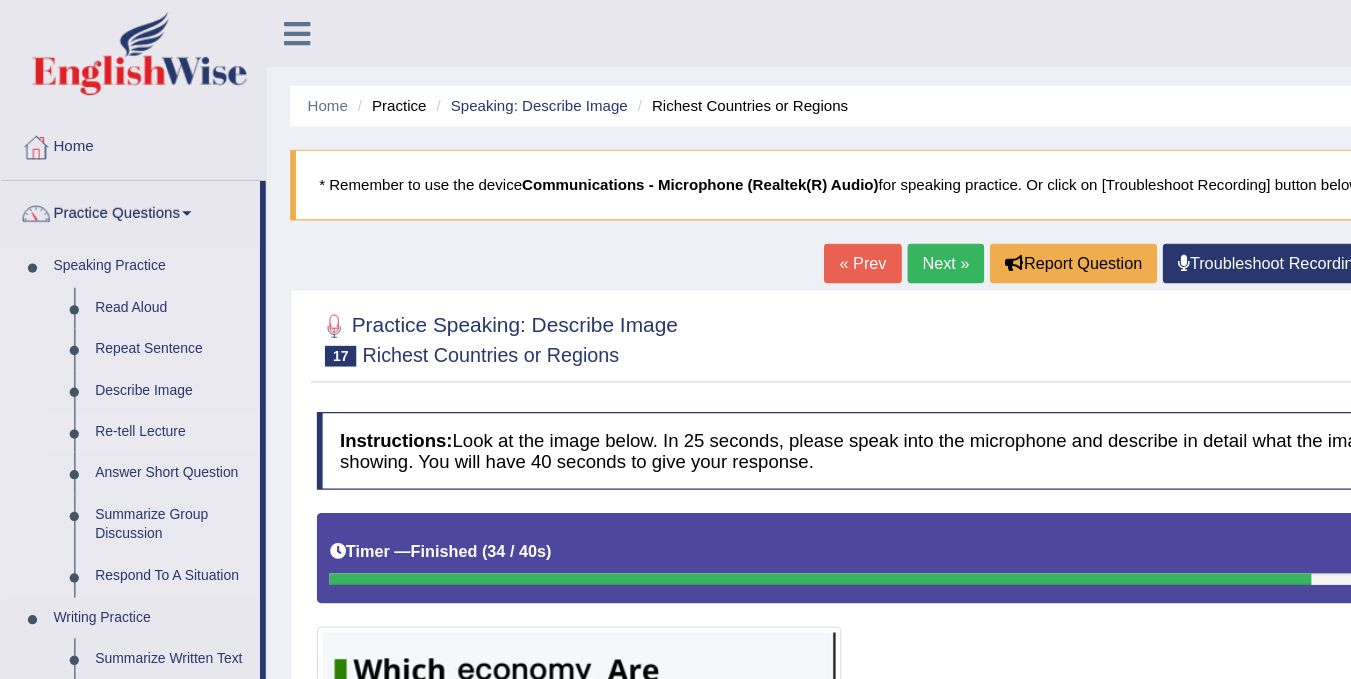 click on "Re-tell Lecture" at bounding box center (148, 373) 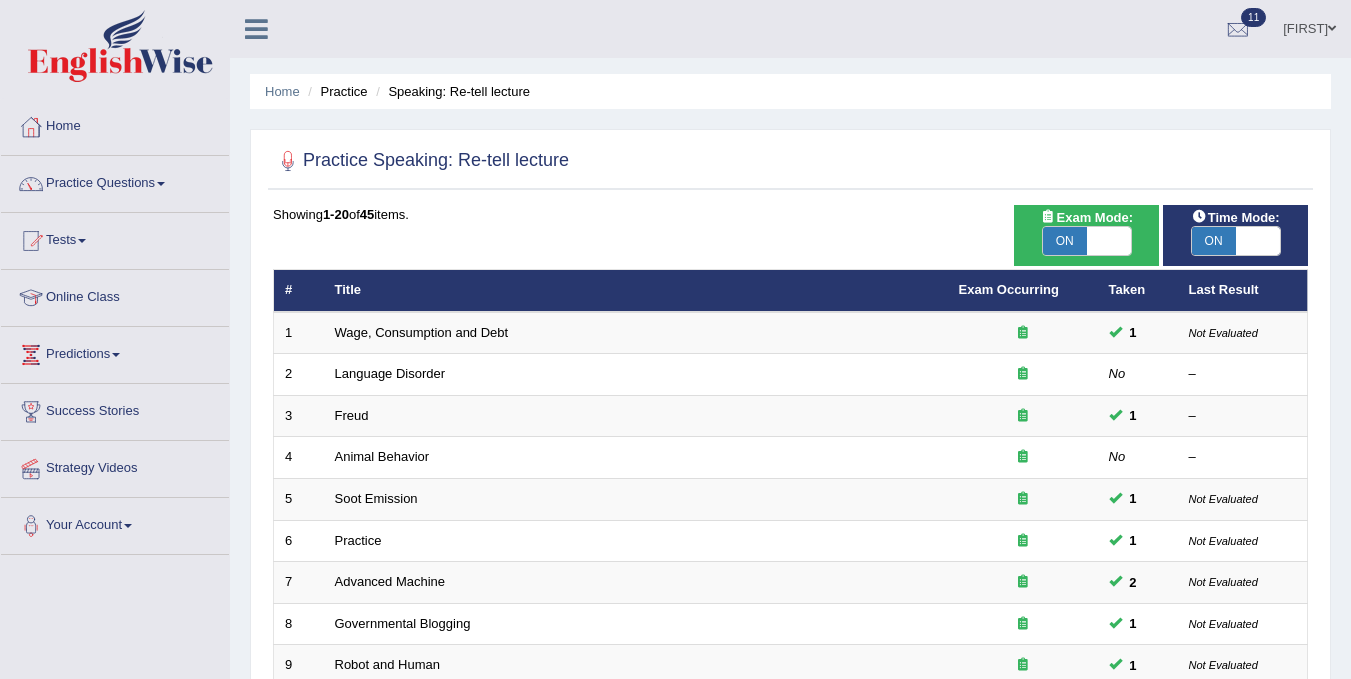 scroll, scrollTop: 0, scrollLeft: 0, axis: both 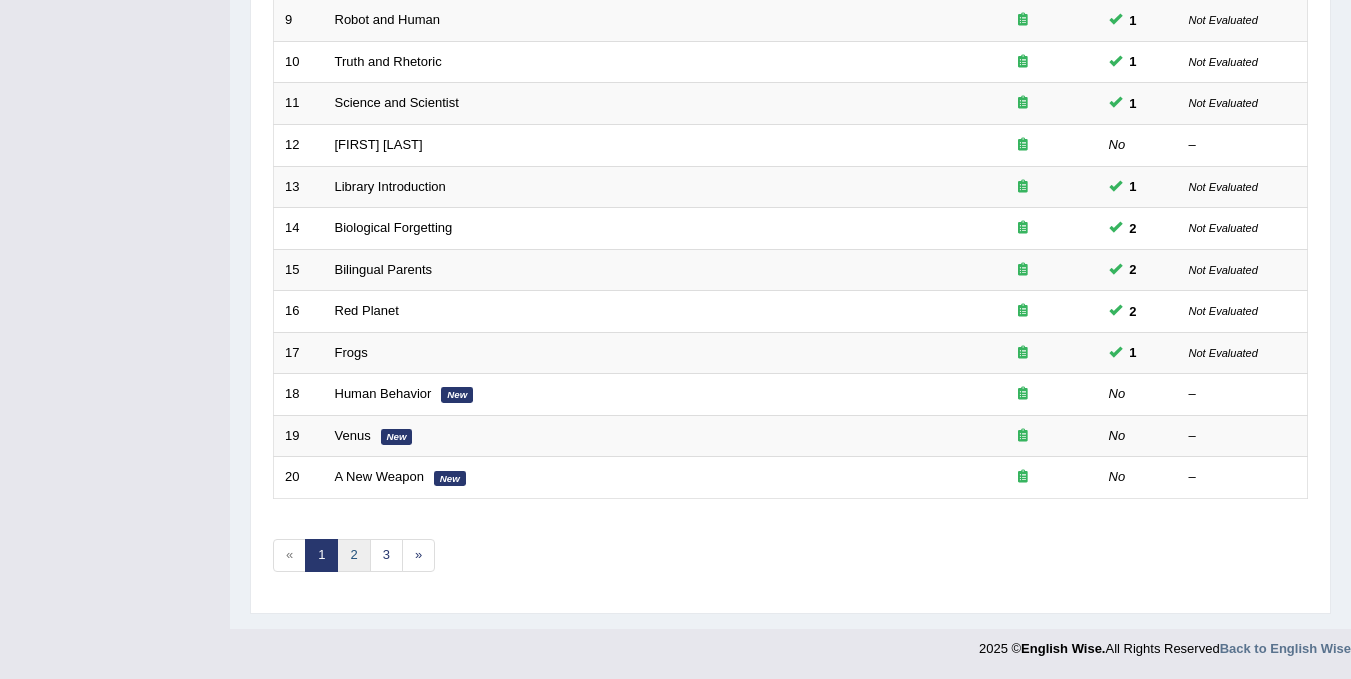 click on "2" at bounding box center [353, 555] 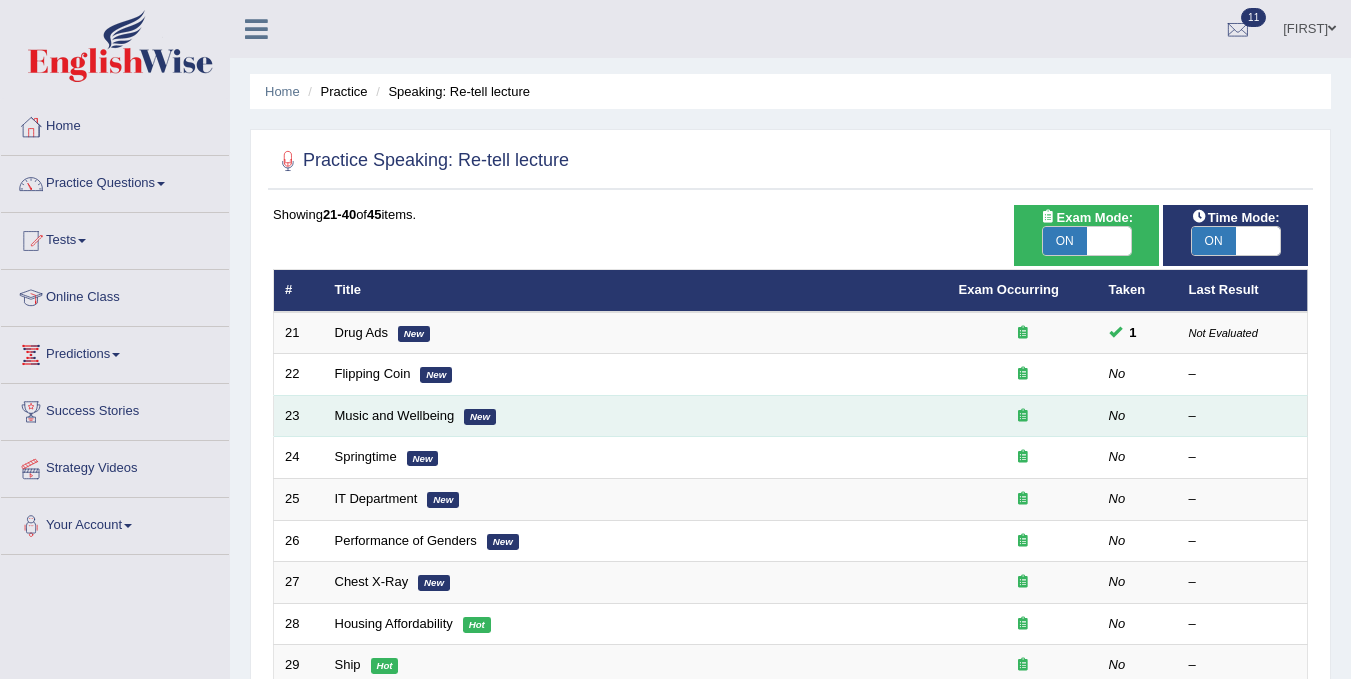 scroll, scrollTop: 0, scrollLeft: 0, axis: both 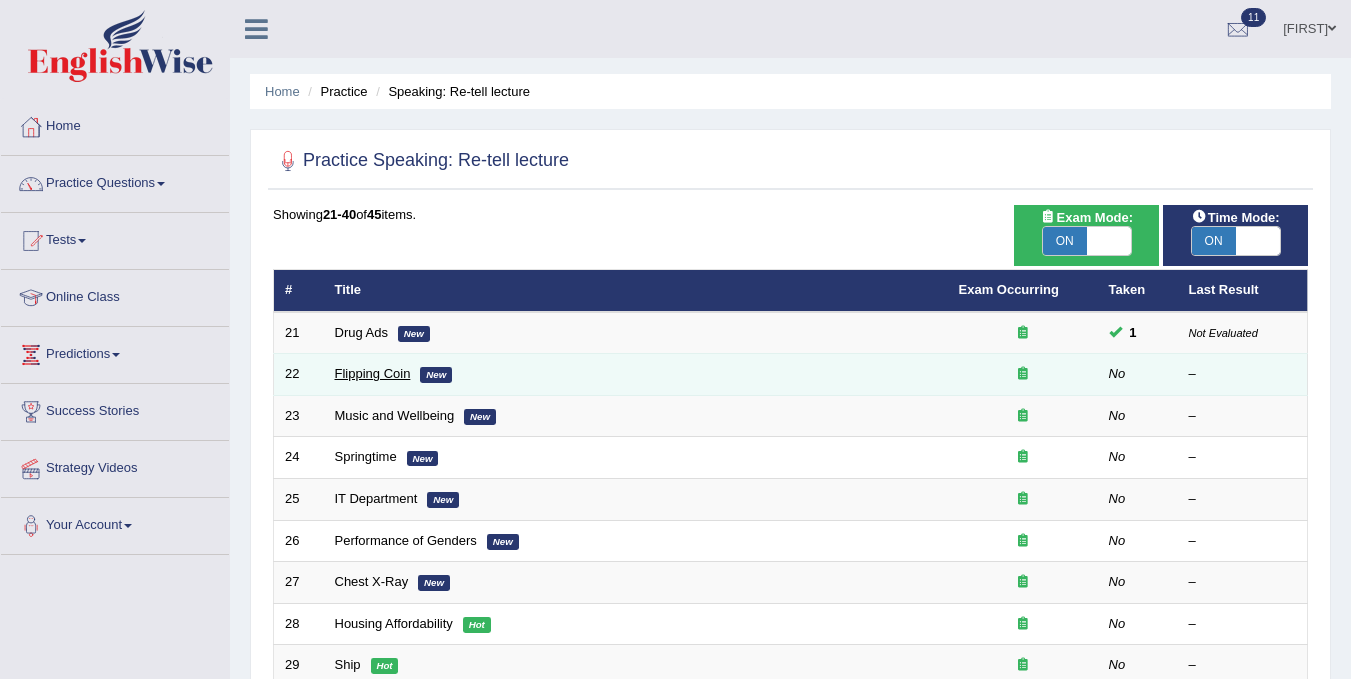 click on "Flipping Coin" at bounding box center [373, 373] 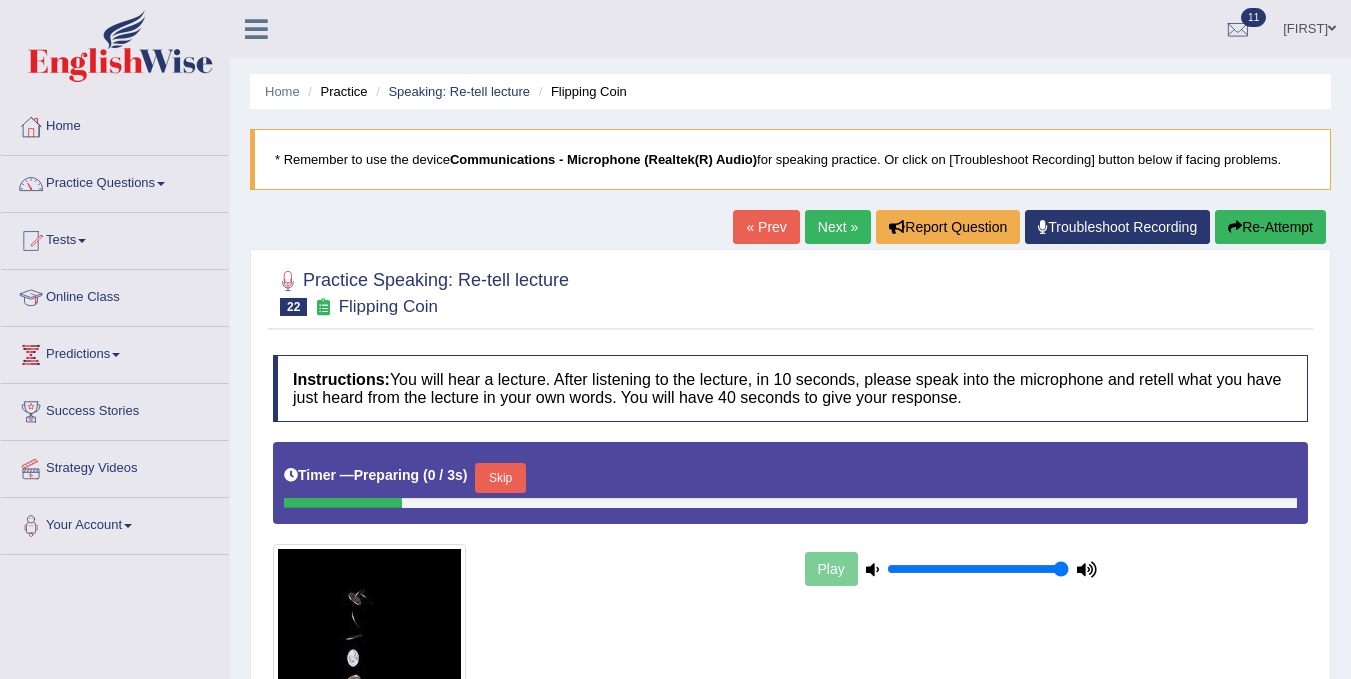 scroll, scrollTop: 0, scrollLeft: 0, axis: both 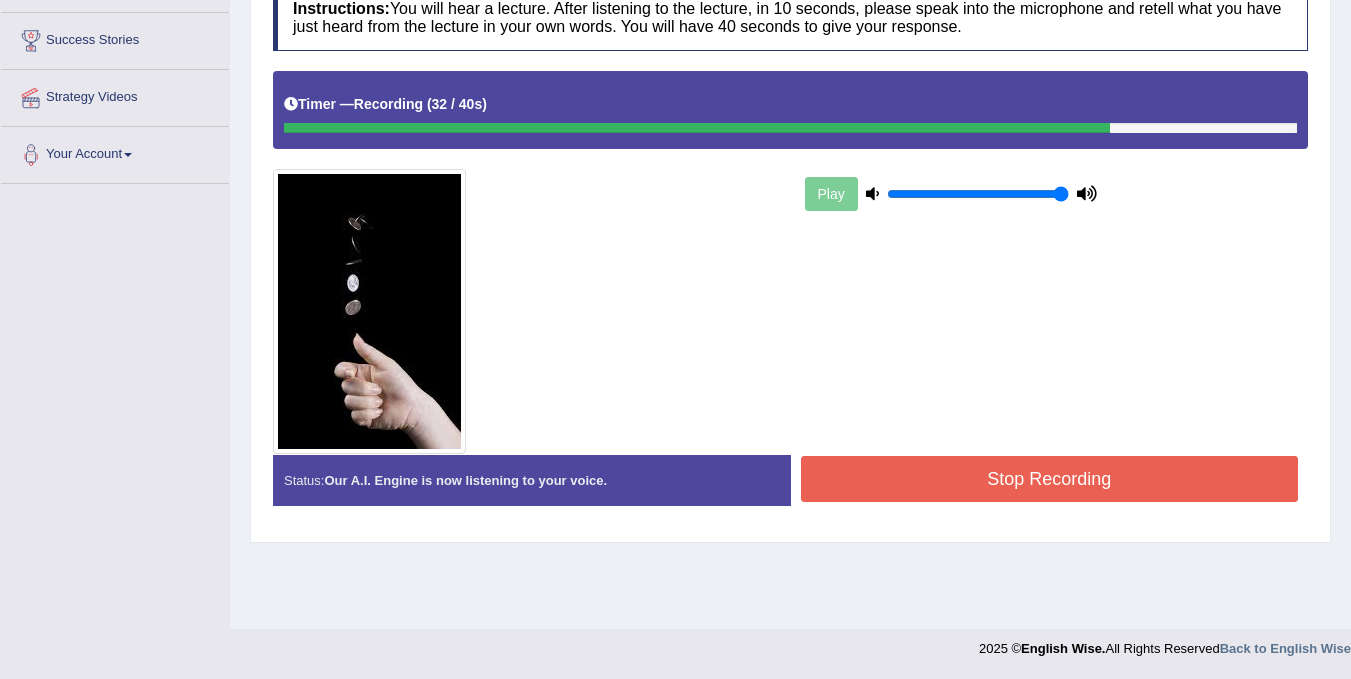 click on "Stop Recording" at bounding box center [1050, 479] 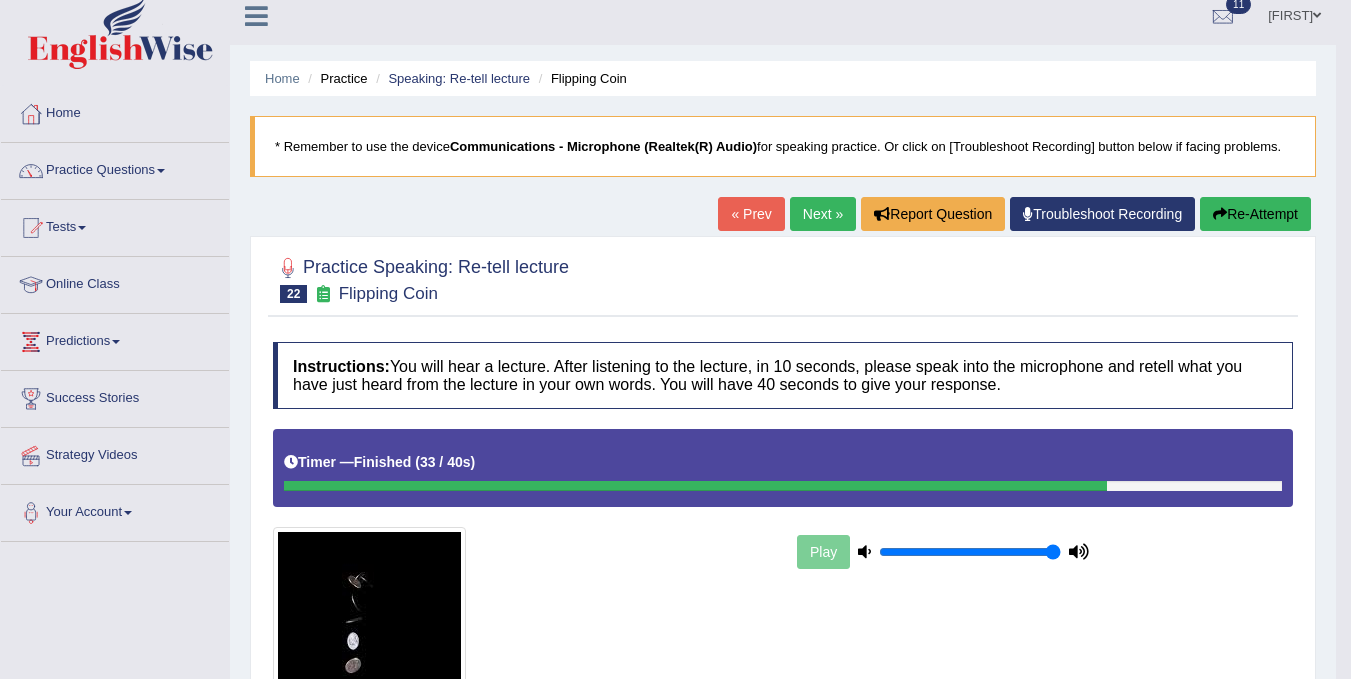 scroll, scrollTop: 0, scrollLeft: 0, axis: both 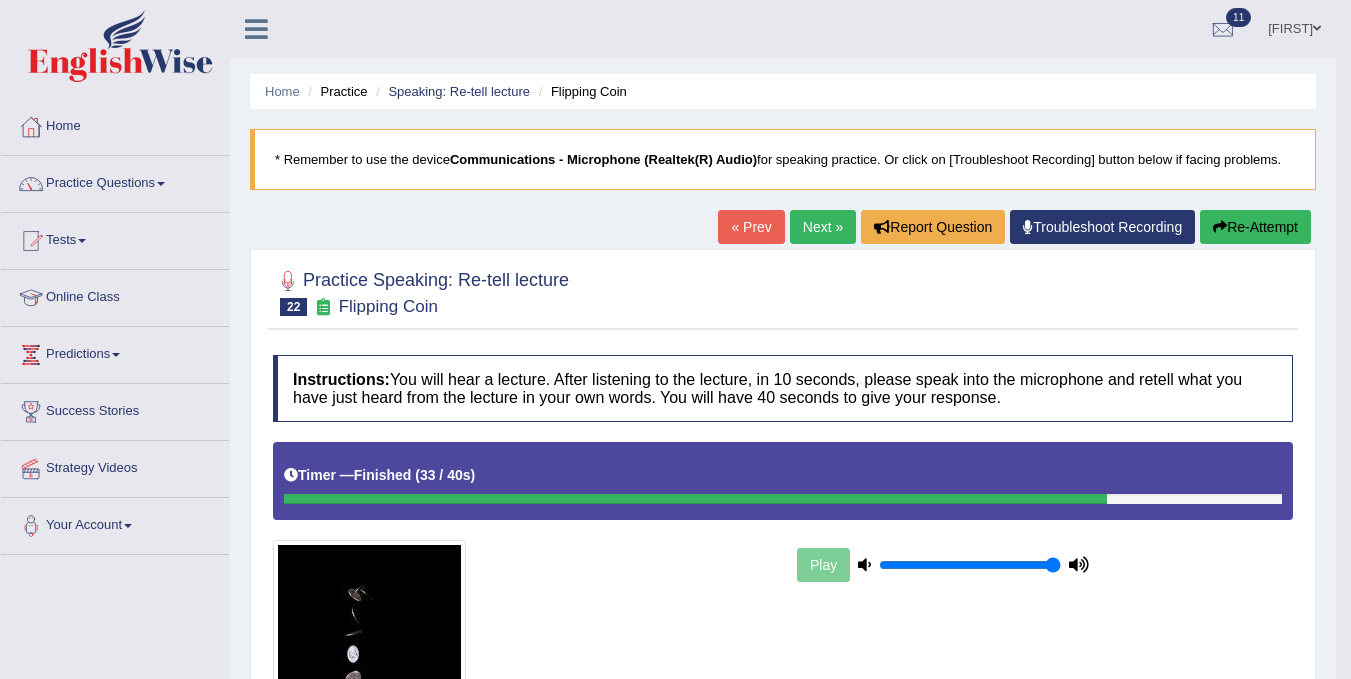 click on "Next »" at bounding box center [823, 227] 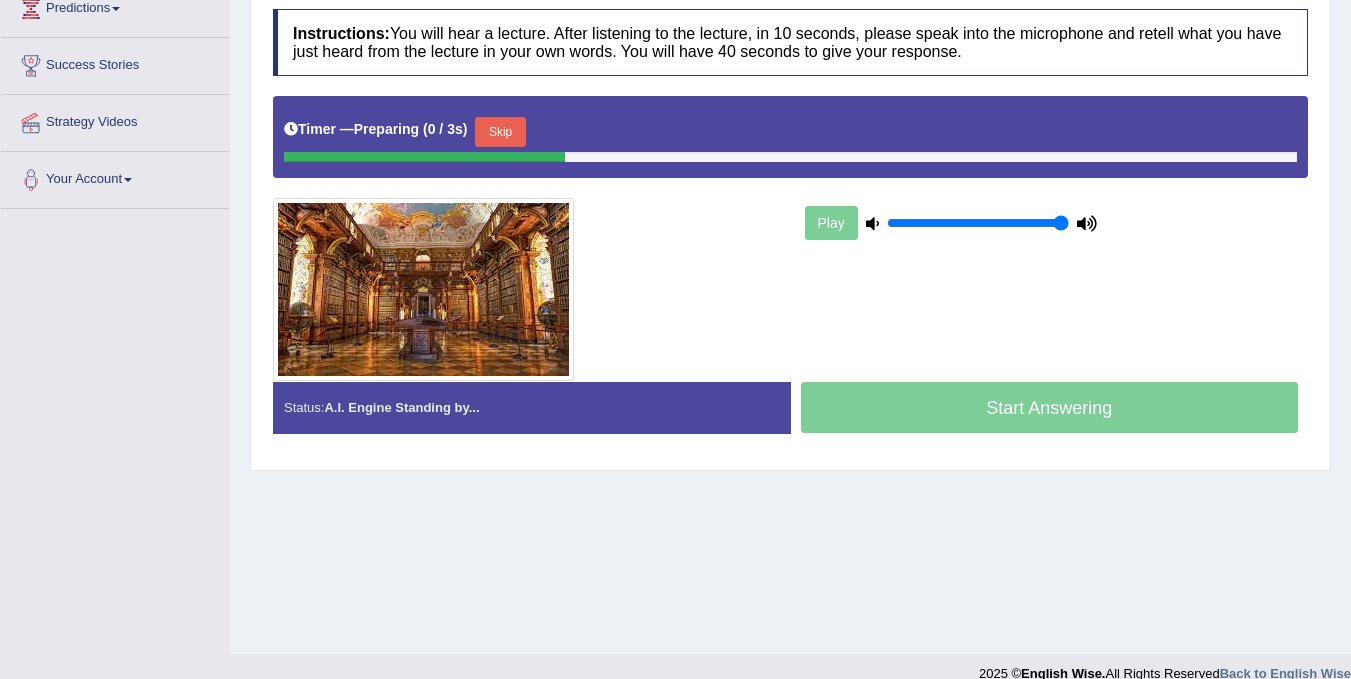 scroll, scrollTop: 0, scrollLeft: 0, axis: both 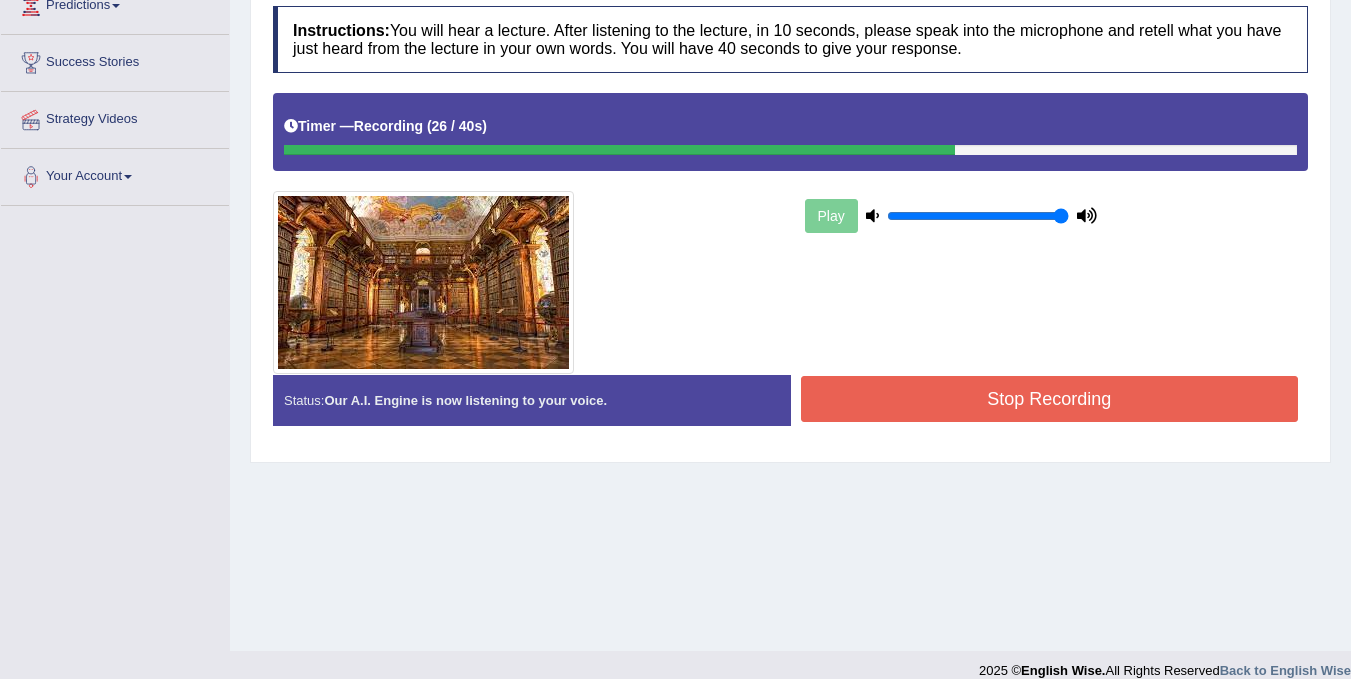 click on "Stop Recording" at bounding box center [1050, 399] 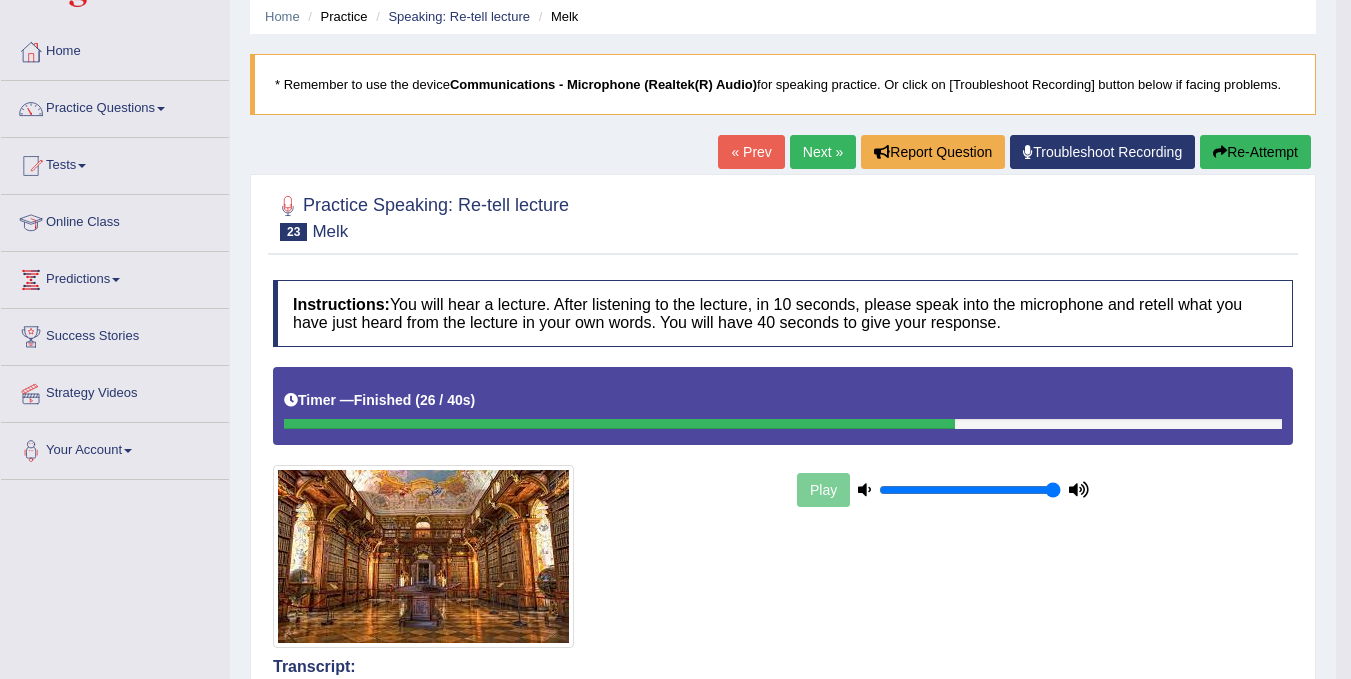 scroll, scrollTop: 65, scrollLeft: 0, axis: vertical 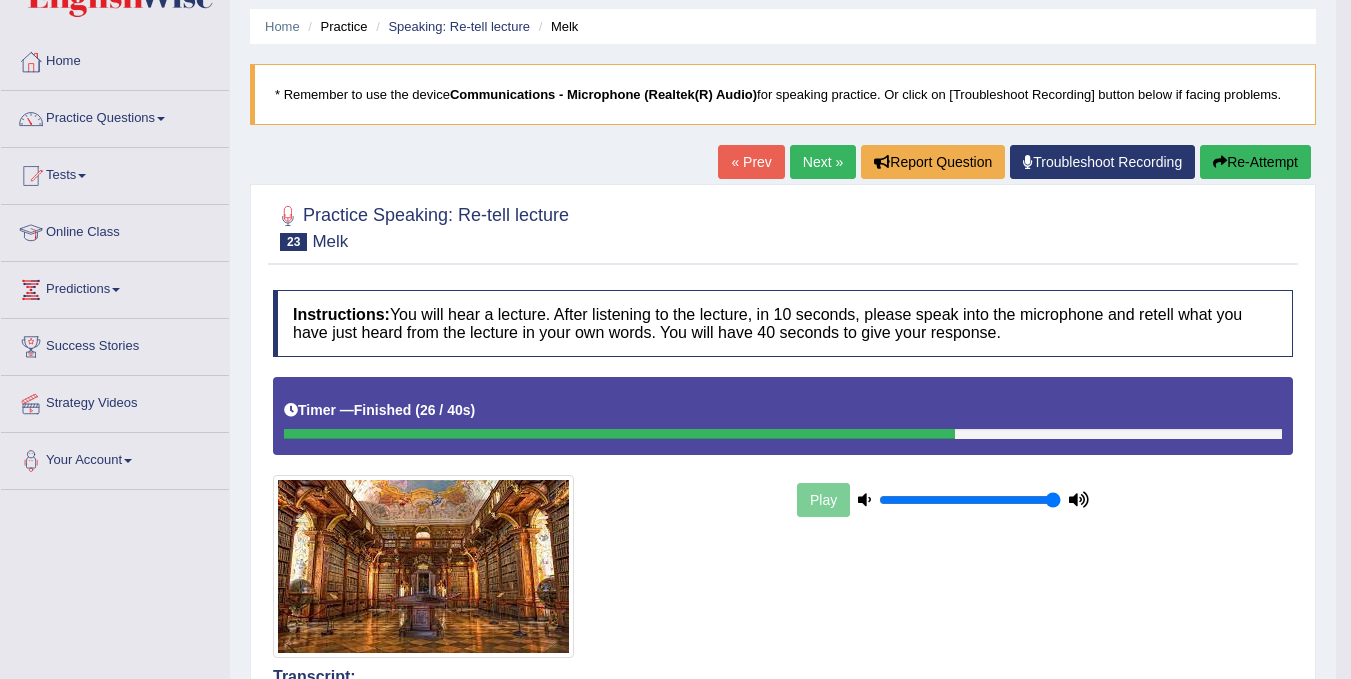 click on "Next »" at bounding box center [823, 162] 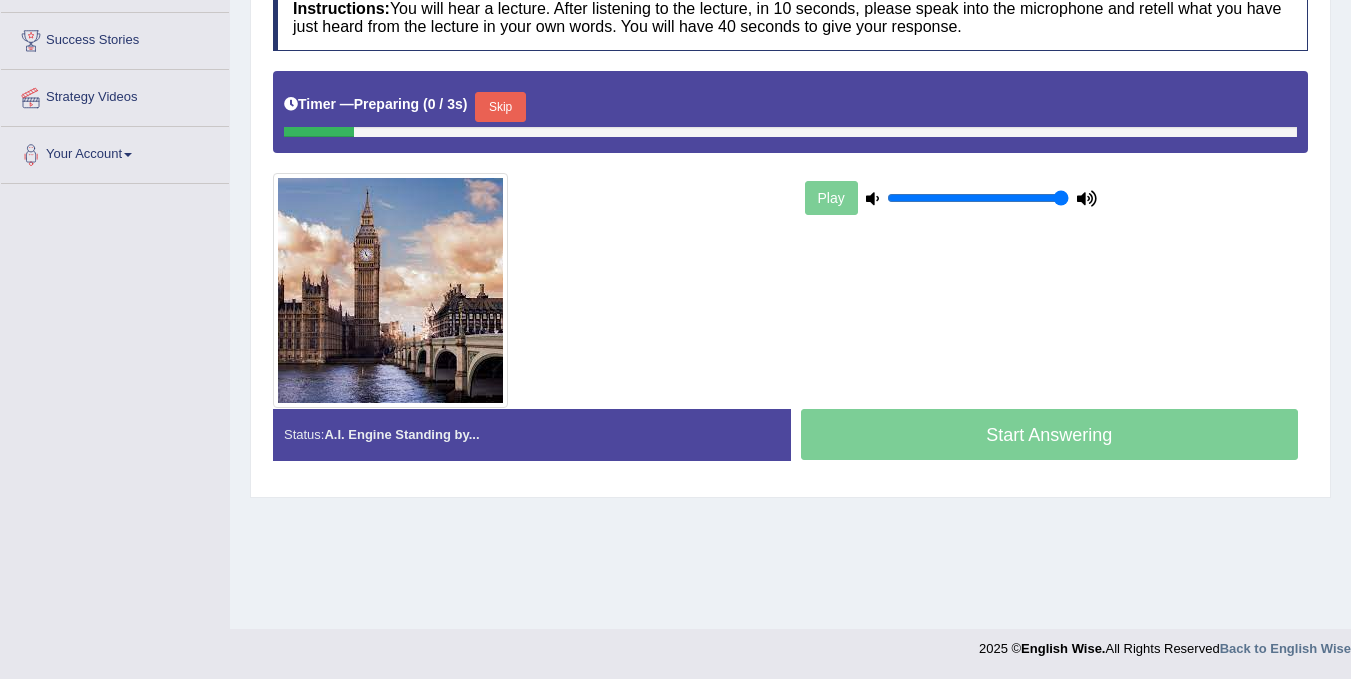 scroll, scrollTop: 371, scrollLeft: 0, axis: vertical 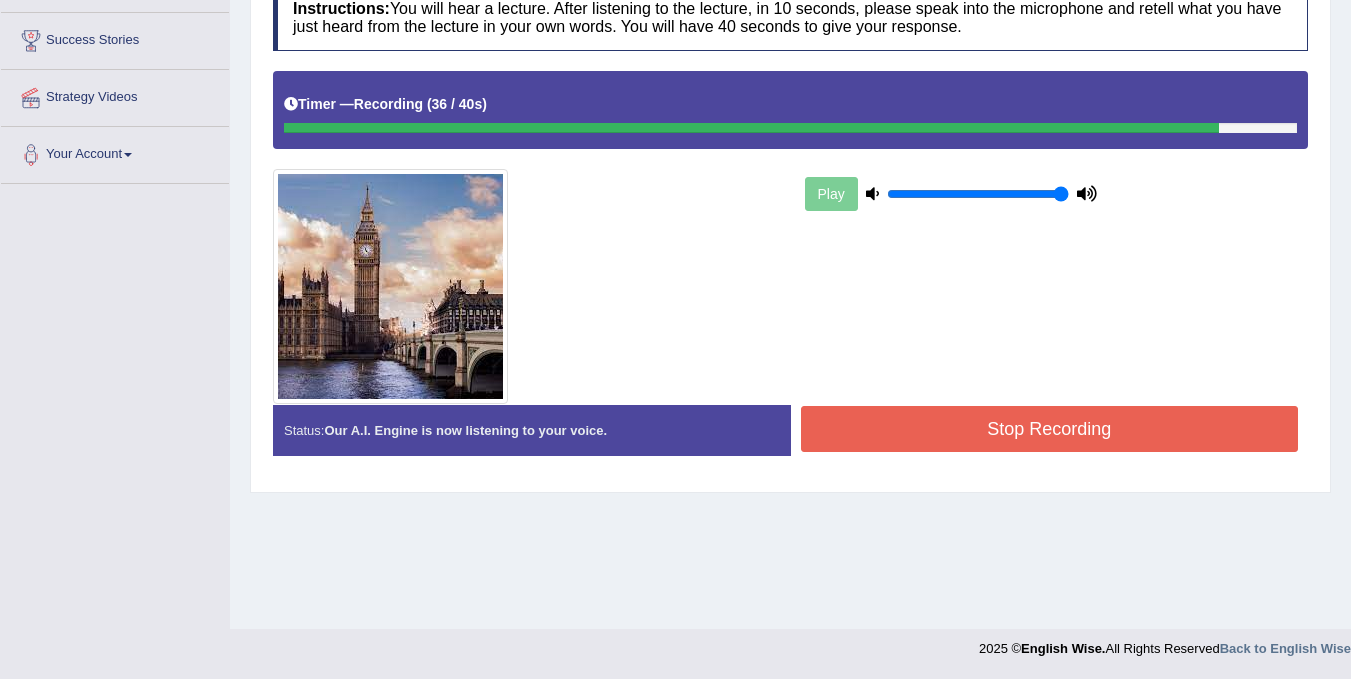 click on "Stop Recording" at bounding box center [1050, 429] 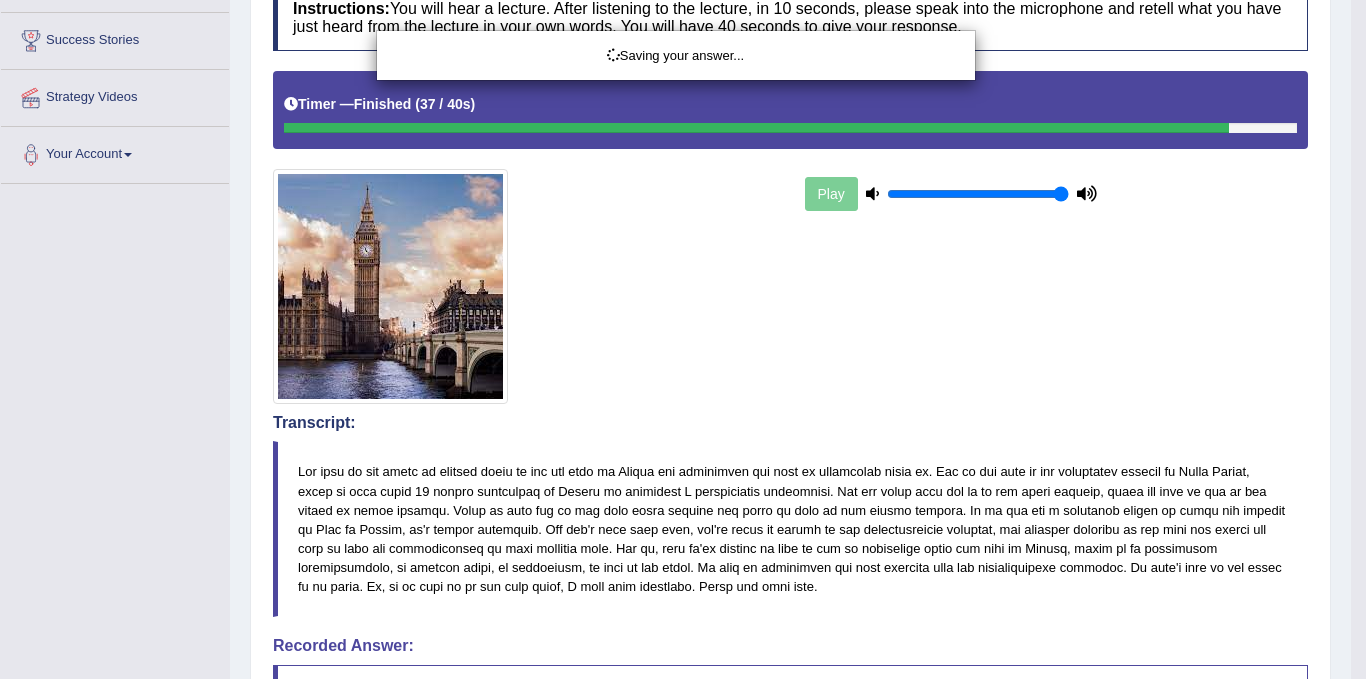 drag, startPoint x: 946, startPoint y: 447, endPoint x: 986, endPoint y: 444, distance: 40.112343 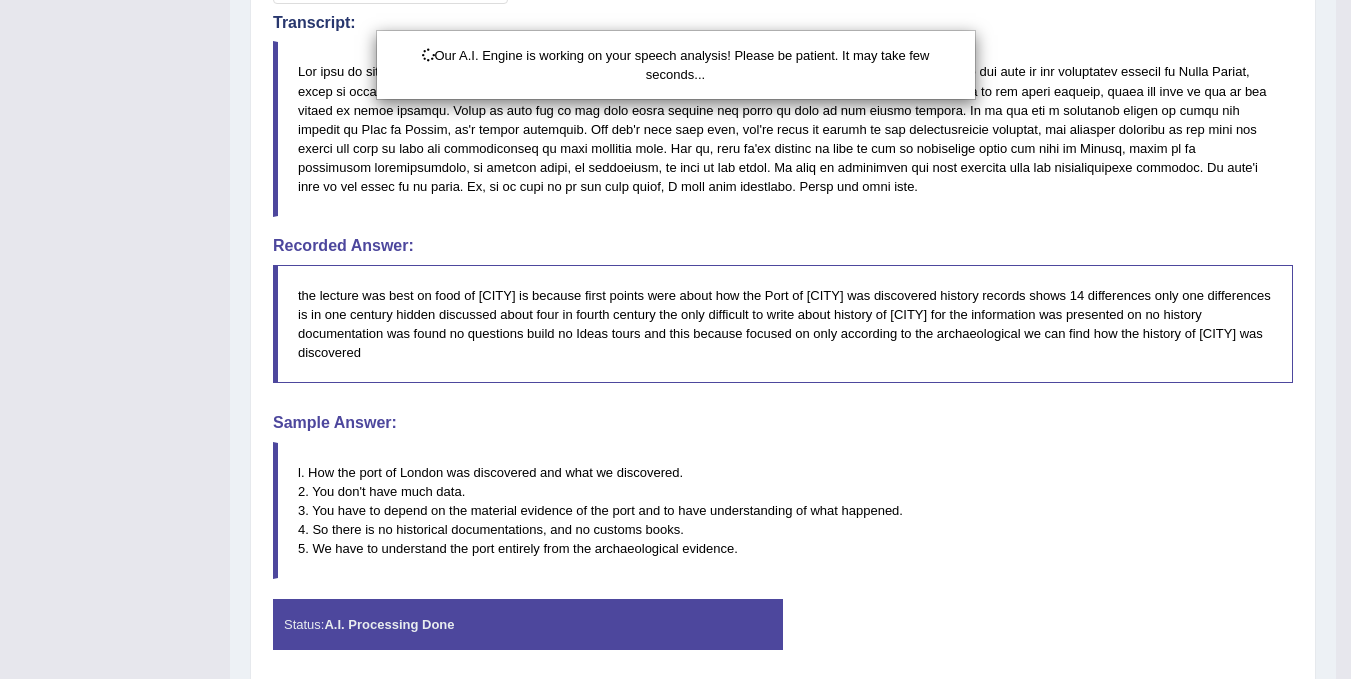 scroll, scrollTop: 811, scrollLeft: 0, axis: vertical 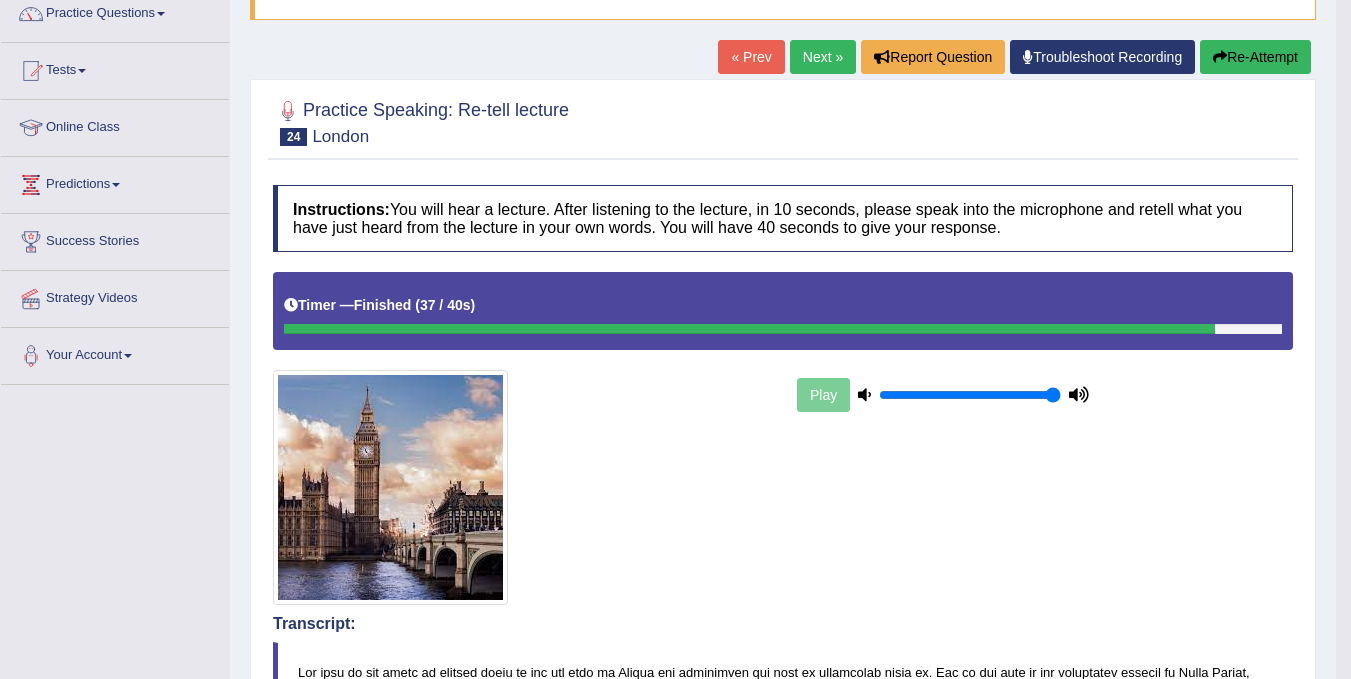 click on "Next »" at bounding box center (823, 57) 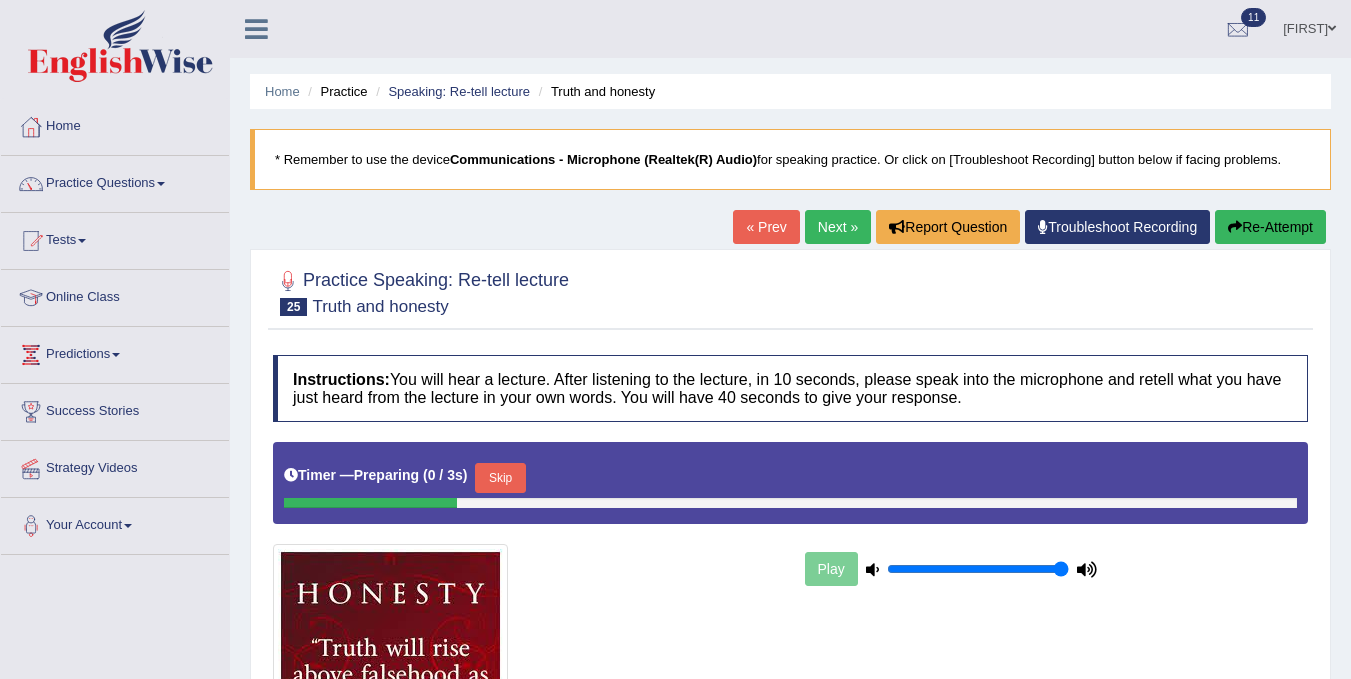 scroll, scrollTop: 371, scrollLeft: 0, axis: vertical 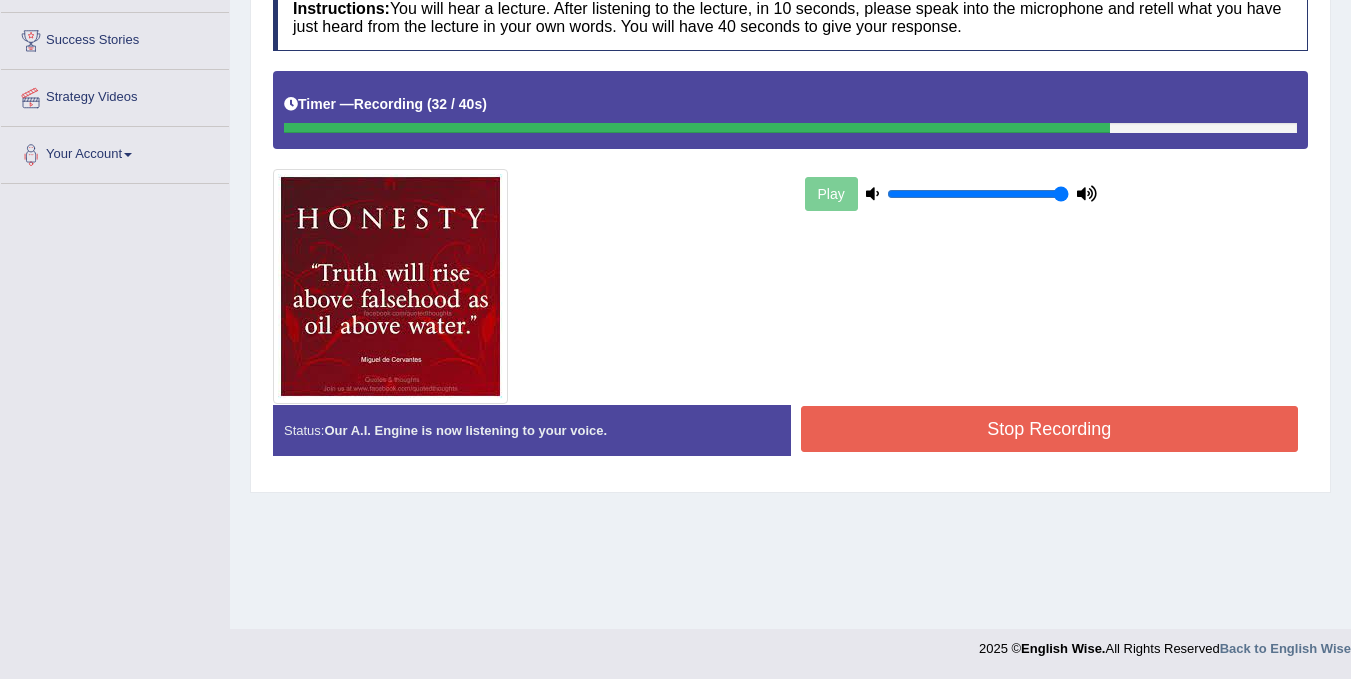 click on "Stop Recording" at bounding box center [1050, 429] 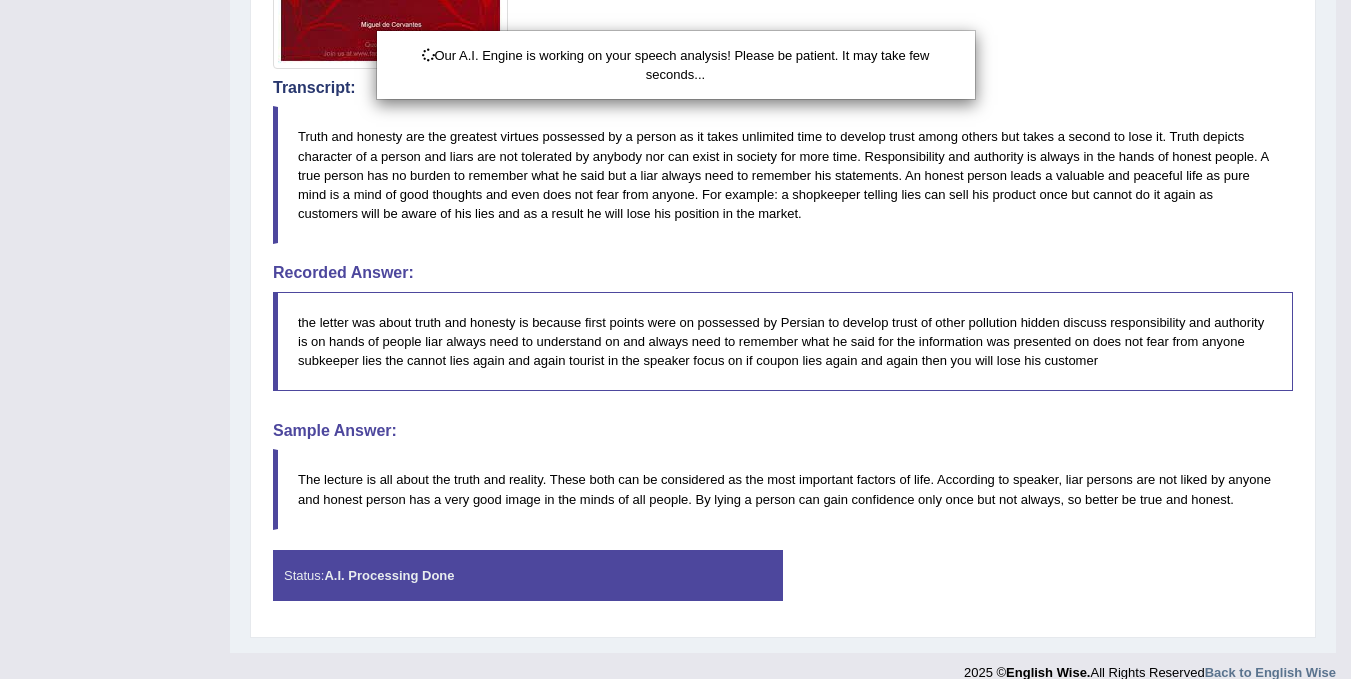 scroll, scrollTop: 730, scrollLeft: 0, axis: vertical 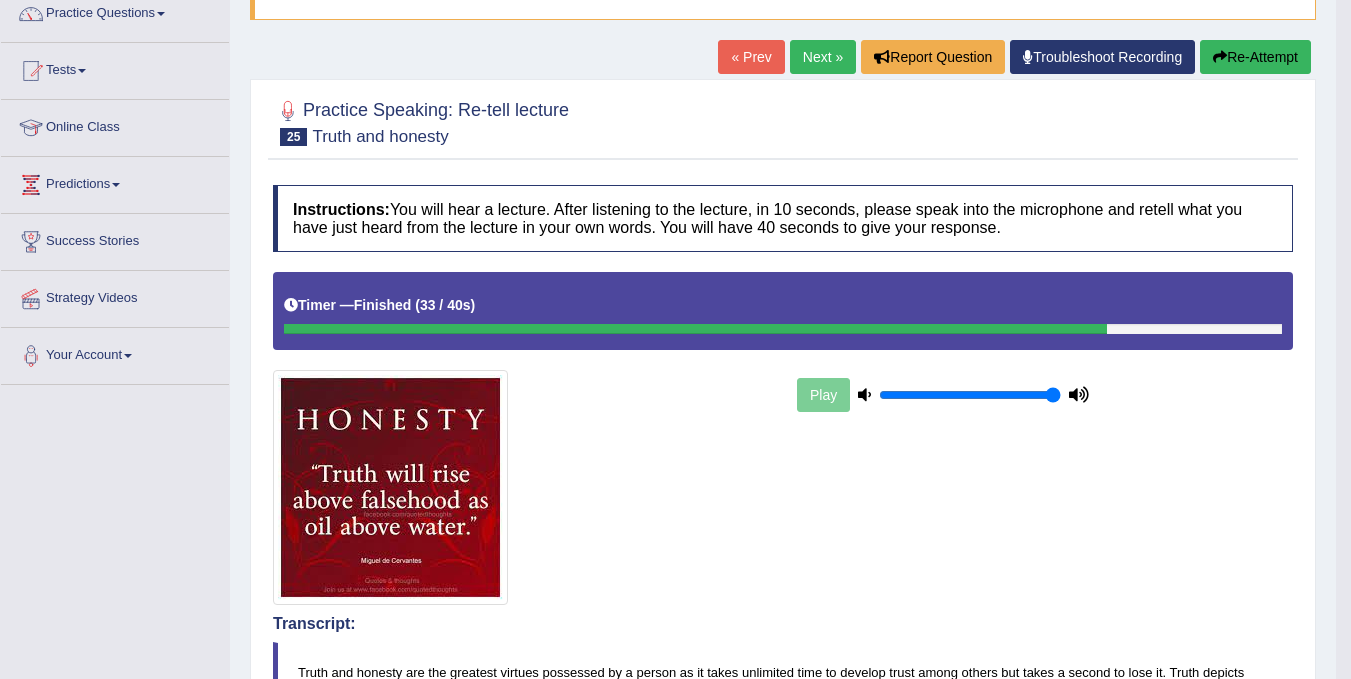 click on "Next »" at bounding box center [823, 57] 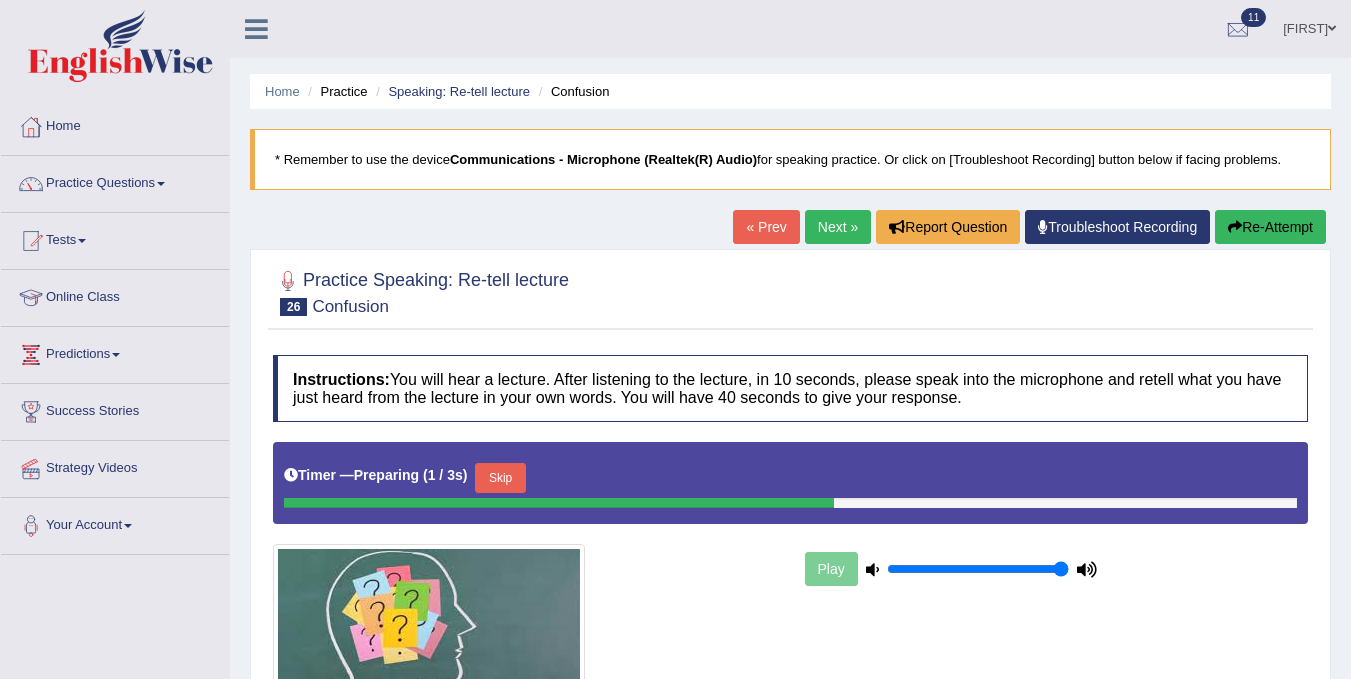 scroll, scrollTop: 0, scrollLeft: 0, axis: both 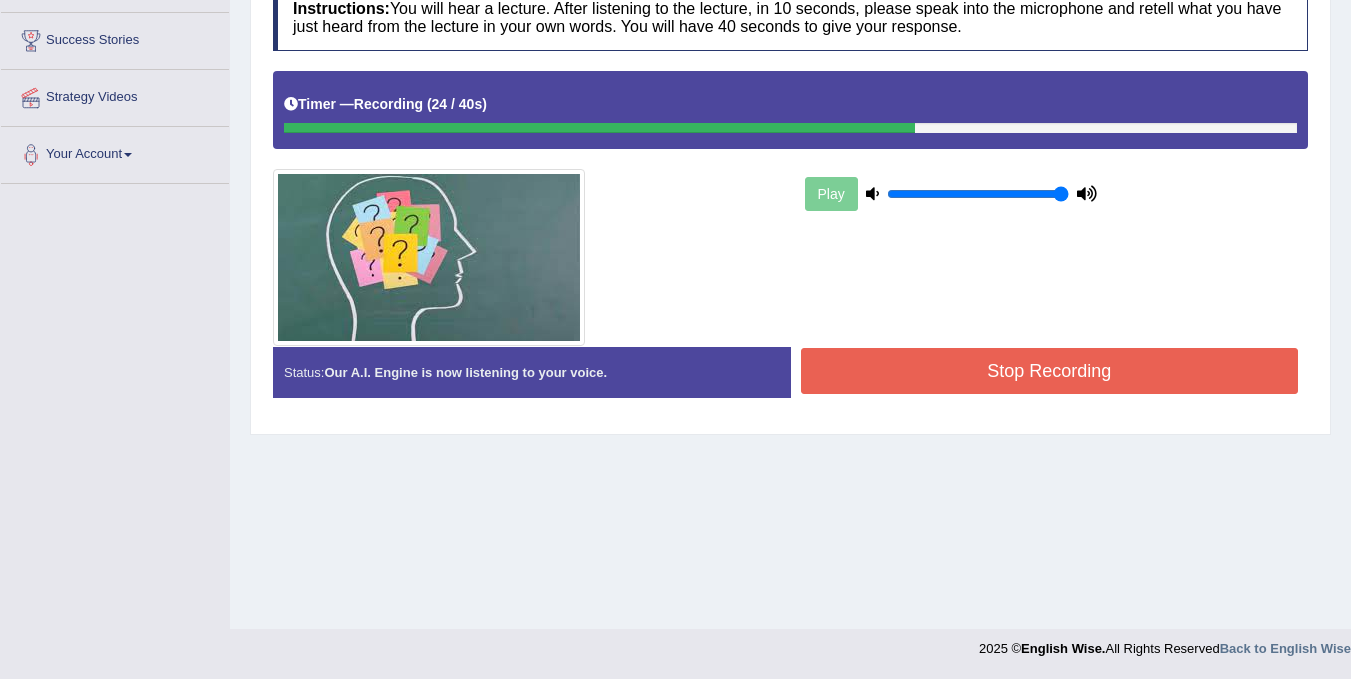 click on "Stop Recording" at bounding box center [1050, 371] 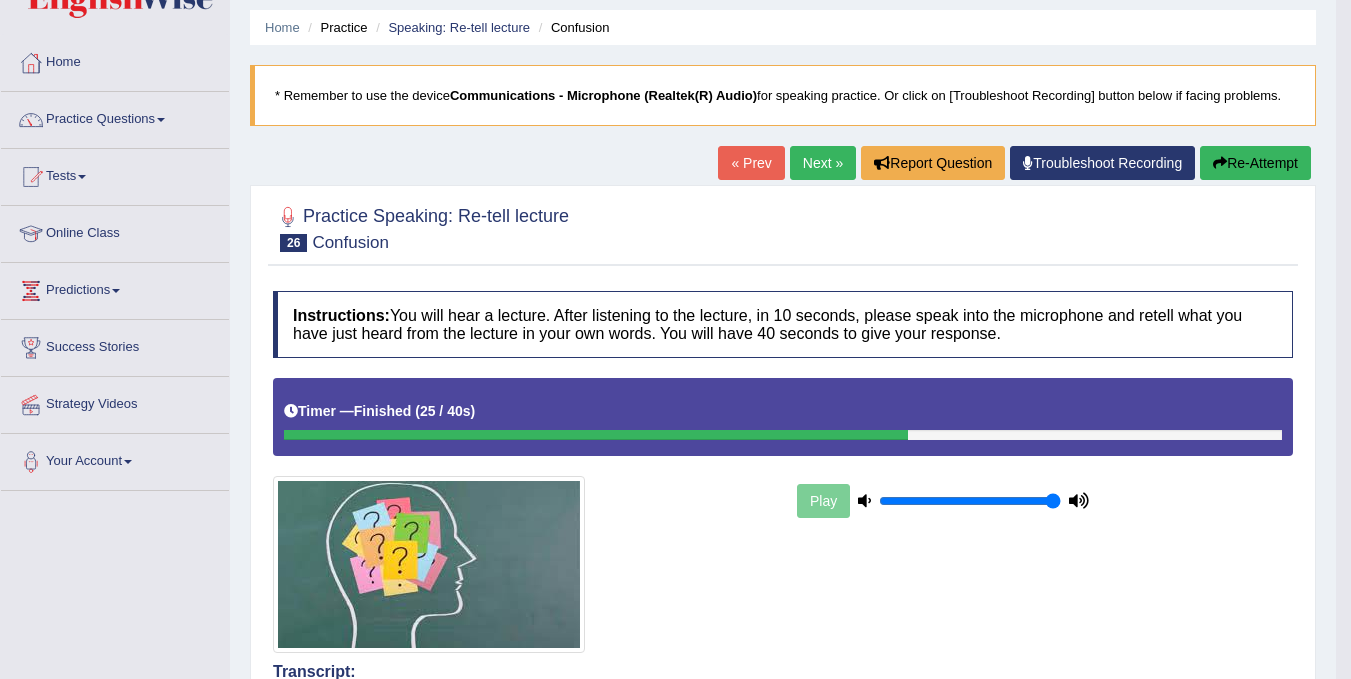 scroll, scrollTop: 0, scrollLeft: 0, axis: both 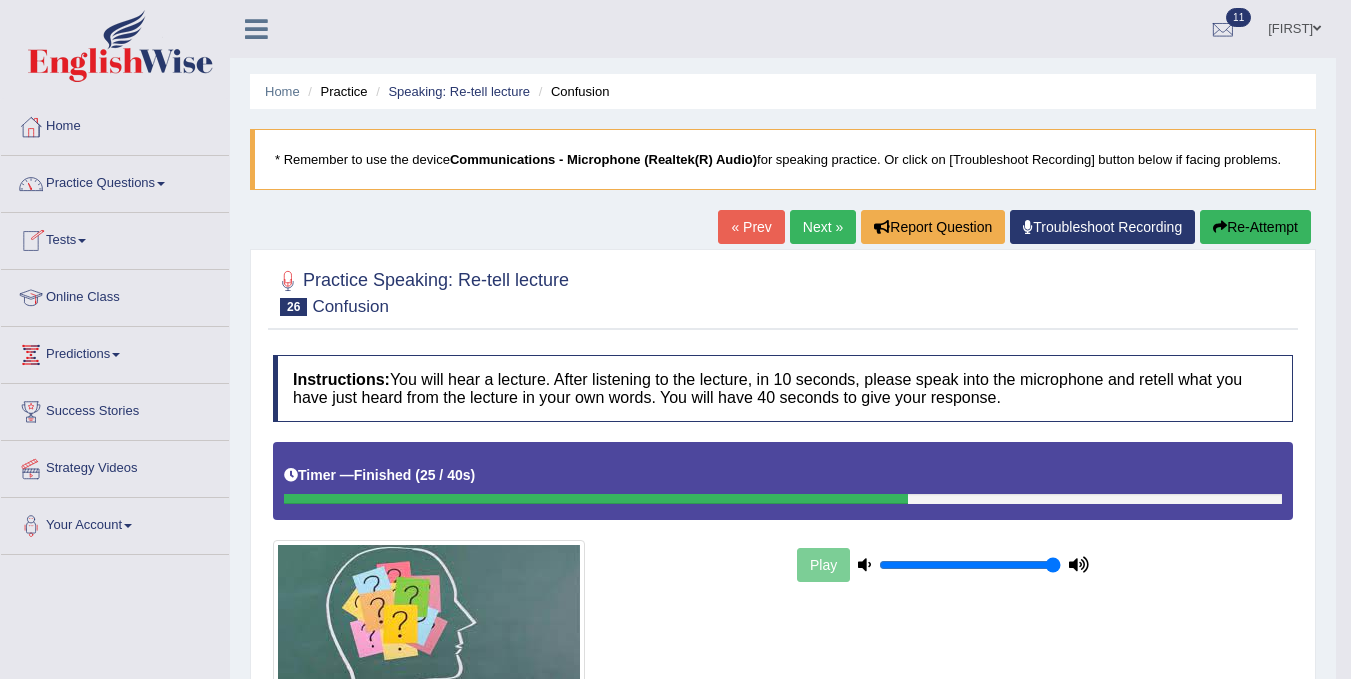 click on "Practice Questions" at bounding box center (115, 181) 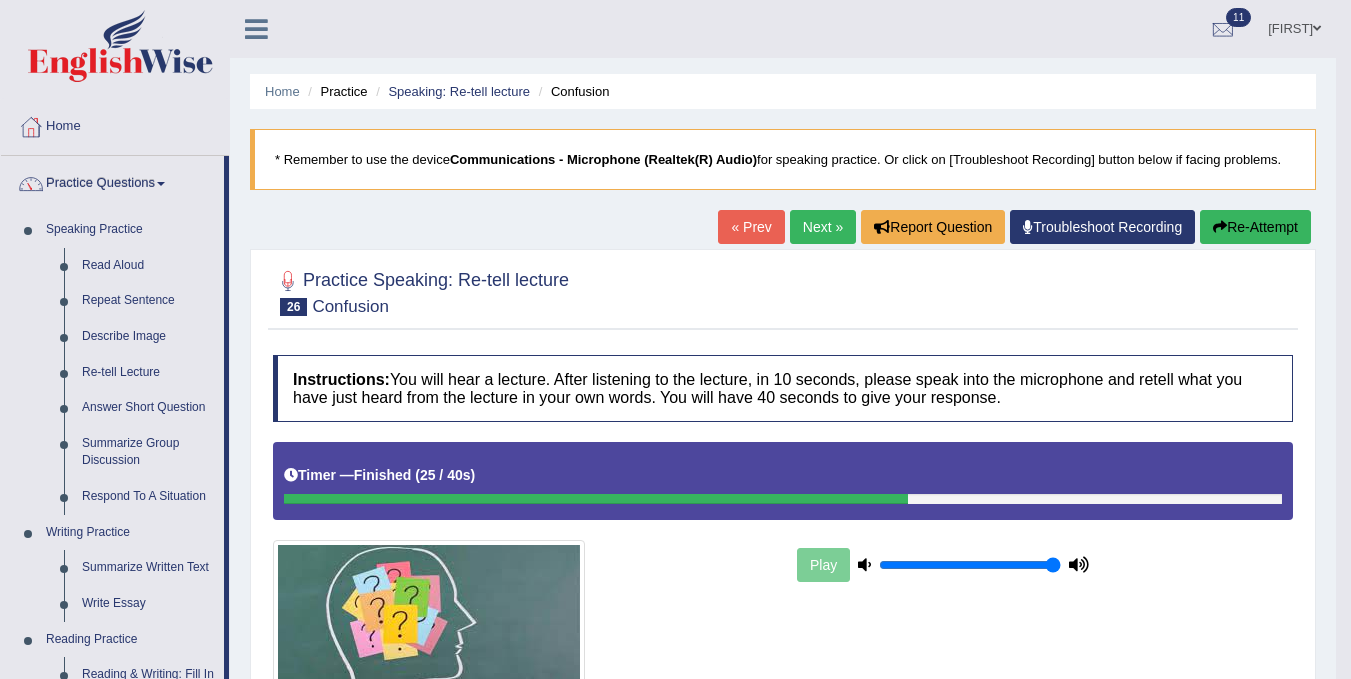 click on "Practice Speaking: Re-tell lecture
26
Confusion
Instructions:  You will hear a lecture. After listening to the lecture, in 10 seconds, please speak into the microphone and retell what you have just heard from the lecture in your own words. You will have 40 seconds to give your response.
Timer —  Finished   ( 25 / 40s ) Play Transcript: Recorded Answer: the letter was about confusing the is because first points were about refers to consultant of happiness different criteria hidden discussed about making slow decision two or four opportunity of losses and benefits for the information was presented on if act confusingly let's do bad decision towards the end speaker focused on phobia and people Created with Highcharts 7.1.2 Too low Too high Time Pitch meter: 0 10 20 30 40 Created with Highcharts 7.1.2 Great Too slow Too fast Time Speech pace meter: 0 10 20 30 40 Spoken Keywords: — Voice Analysis: A.I. Scores:
3" at bounding box center [783, 900] 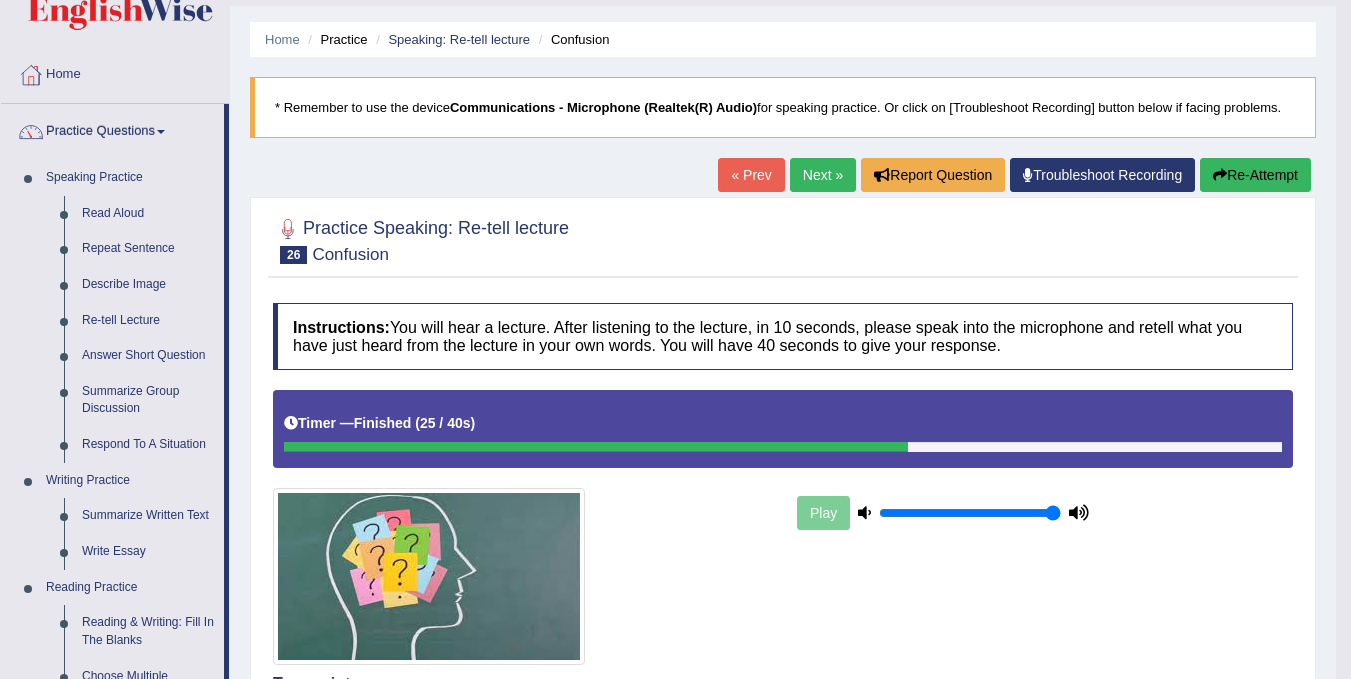 scroll, scrollTop: 40, scrollLeft: 0, axis: vertical 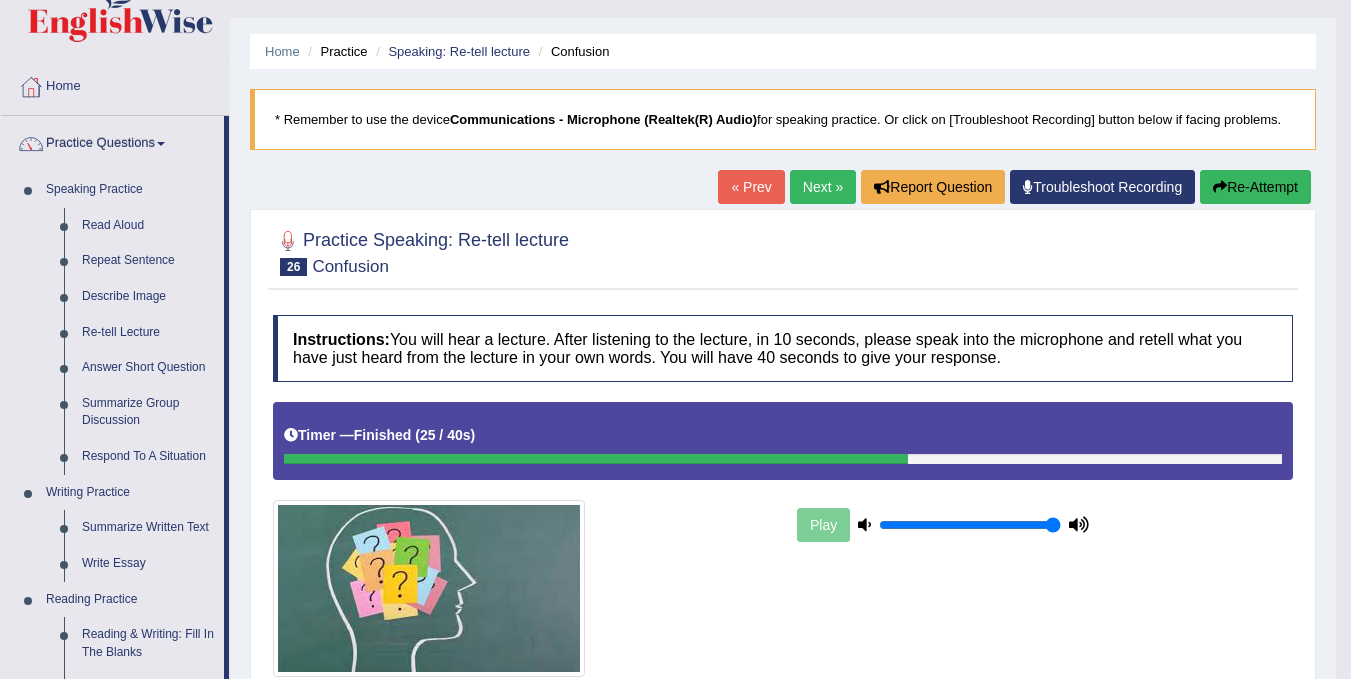 click on "Next »" at bounding box center (823, 187) 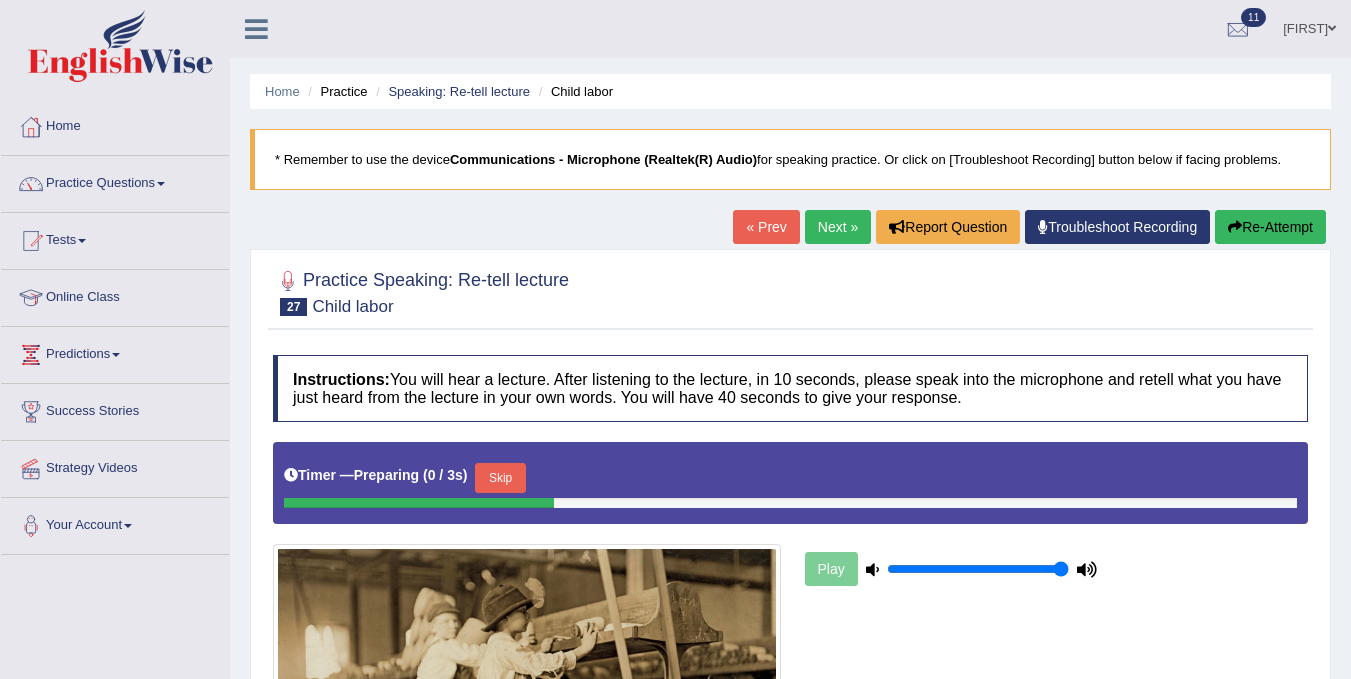 scroll, scrollTop: 40, scrollLeft: 0, axis: vertical 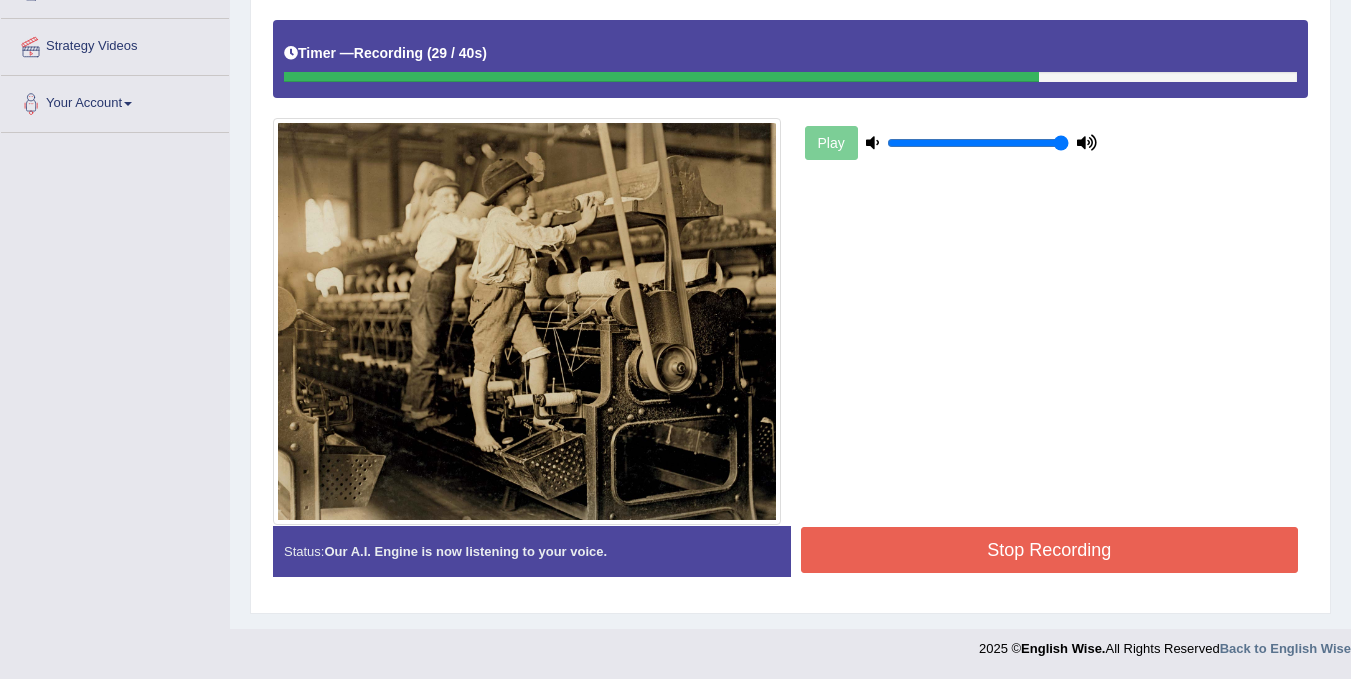 click on "Stop Recording" at bounding box center (1050, 550) 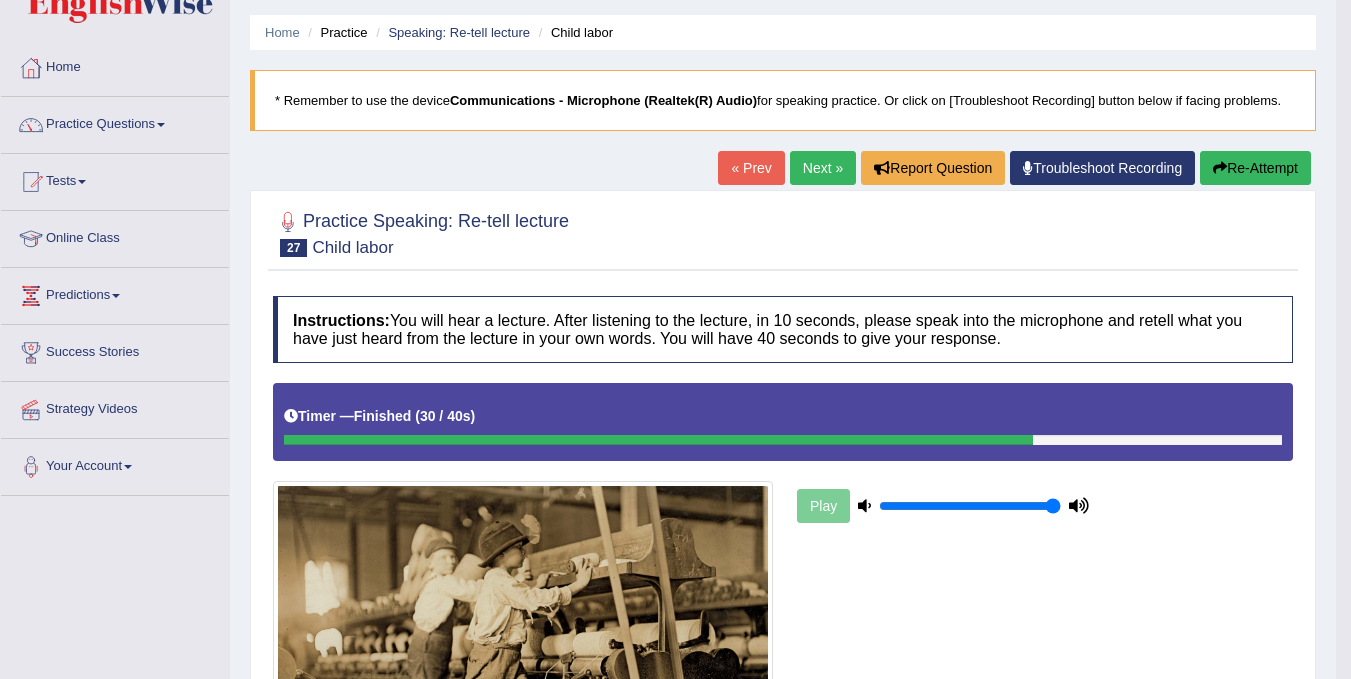 scroll, scrollTop: 0, scrollLeft: 0, axis: both 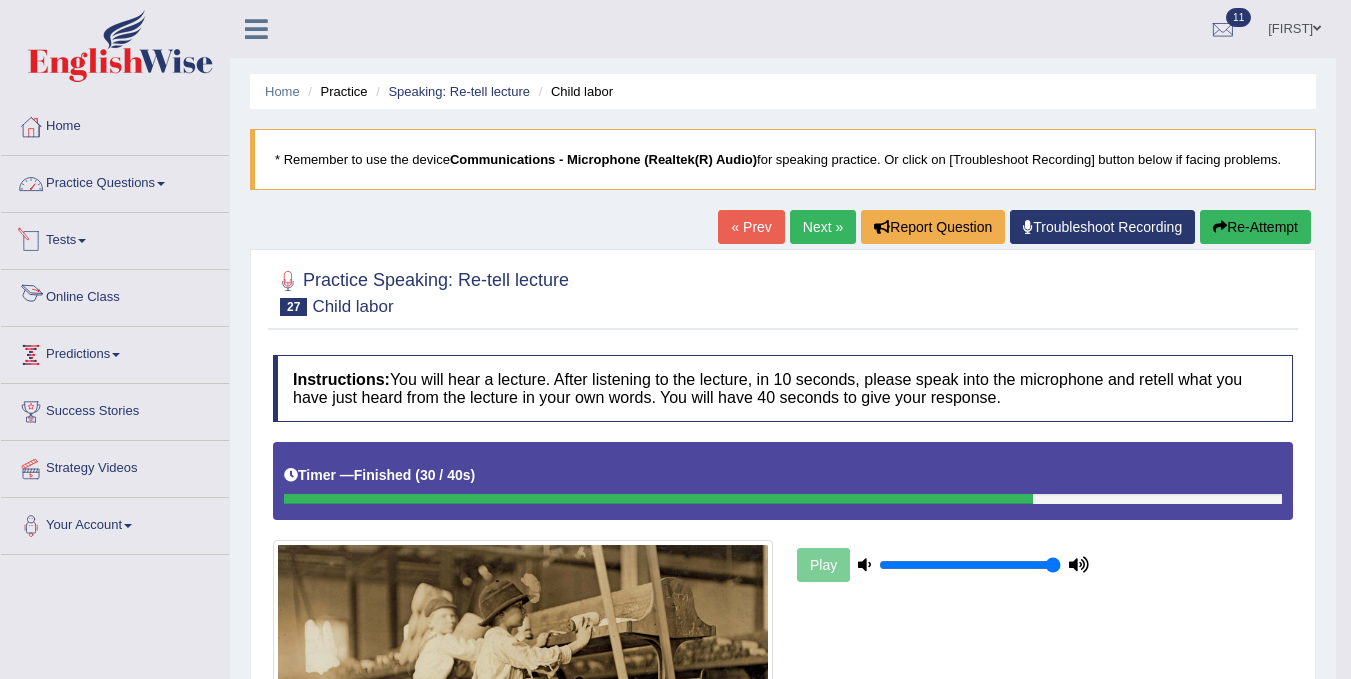 click on "Practice Questions" at bounding box center (115, 181) 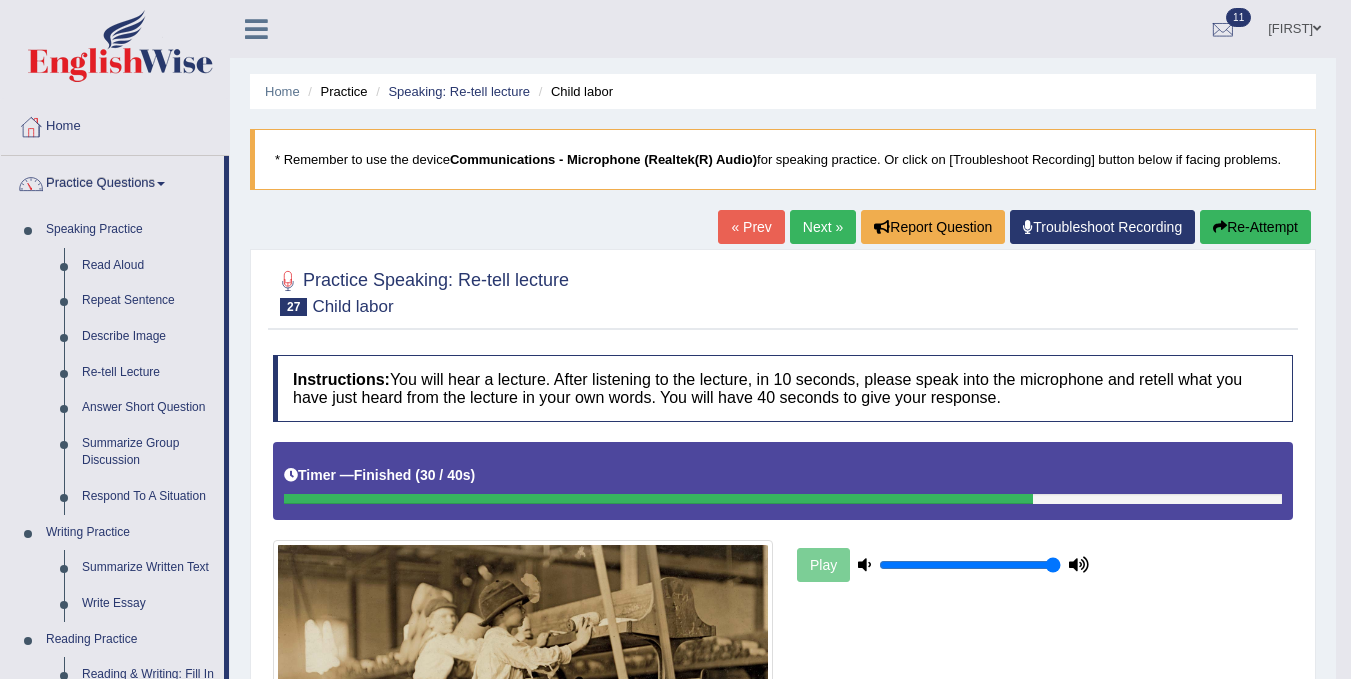 click on "Practice Questions   Speaking Practice Read Aloud
Repeat Sentence
Describe Image
Re-tell Lecture
Answer Short Question
Summarize Group Discussion
Respond To A Situation
Writing Practice  Summarize Written Text
Write Essay
Reading Practice  Reading & Writing: Fill In The Blanks
Choose Multiple Answers
Re-order Paragraphs
Fill In The Blanks
Choose Single Answer
Listening Practice  Summarize Spoken Text
Highlight Incorrect Words
Highlight Correct Summary
Select Missing Word
Choose Single Answer
Choose Multiple Answers
Fill In The Blanks
Write From Dictation
Pronunciation" at bounding box center (115, 718) 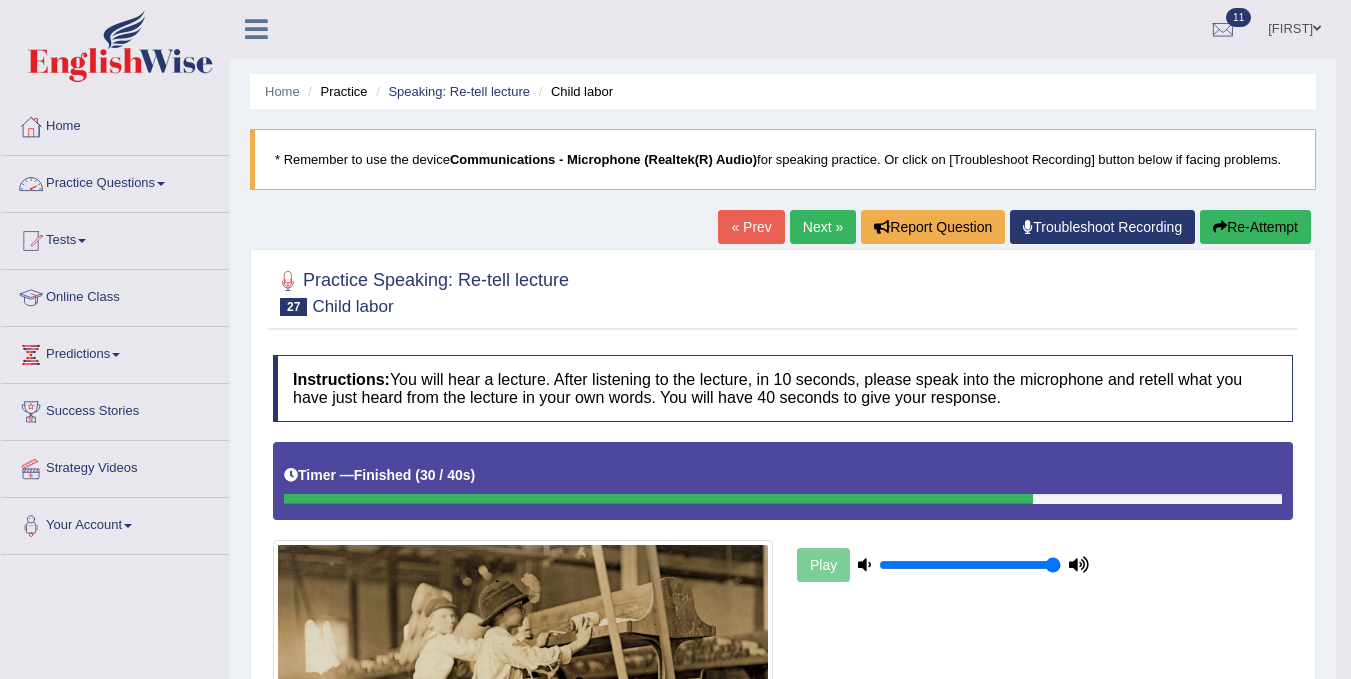 click on "Practice Questions" at bounding box center (115, 181) 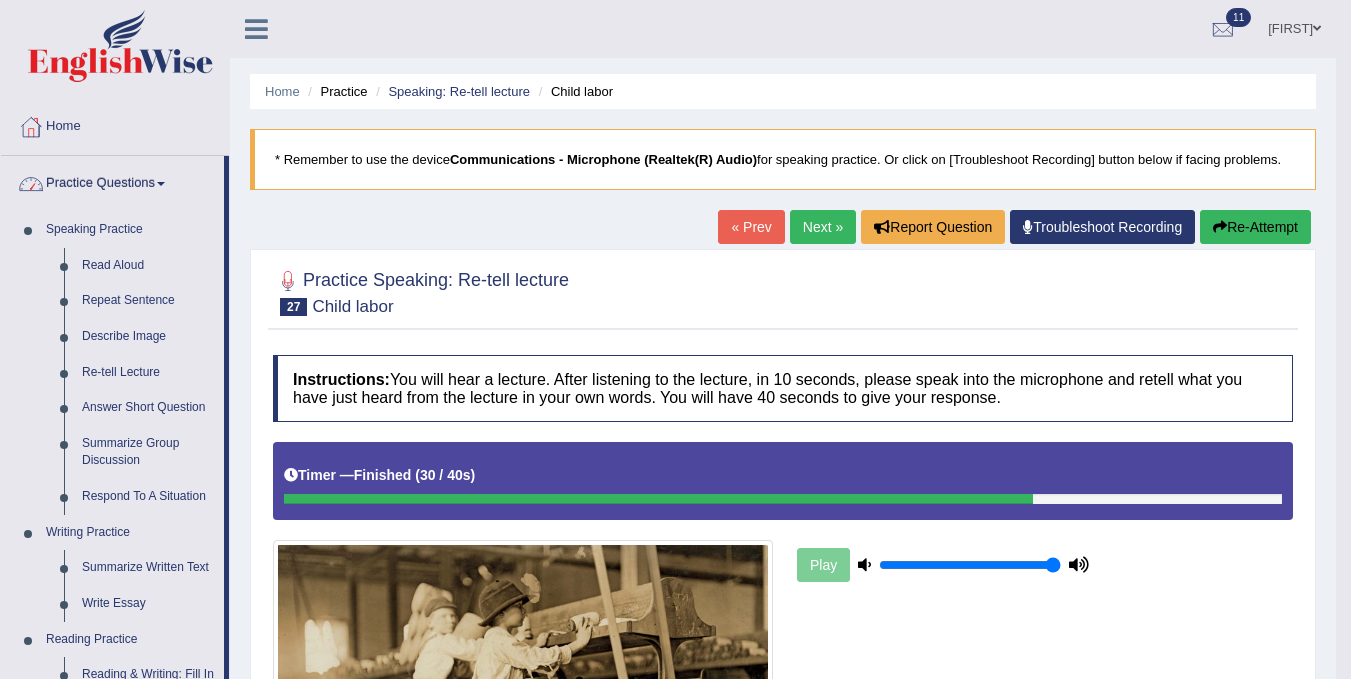 click on "Home
Practice
Speaking: Re-tell lecture
Child labor
* Remember to use the device  Communications - Microphone (Realtek(R) Audio)  for speaking practice. Or click on [Troubleshoot Recording] button below if facing problems.
« Prev Next »  Report Question  Troubleshoot Recording  Re-Attempt
Practice Speaking: Re-tell lecture
27
Child labor
Instructions:  You will hear a lecture. After listening to the lecture, in 10 seconds, please speak into the microphone and retell what you have just heard from the lecture in your own words. You will have 40 seconds to give your response.
Timer —  Finished   ( 30 / 40s ) Play Transcript: Recorded Answer: Created with Highcharts 7.1.2 Too low Too high Time Pitch meter: 0 10 20 30 40 Created with Highcharts 7.1.2 Great Too slow Too fast Time Speech pace meter: 0 10 20 30 40 —" at bounding box center (783, 905) 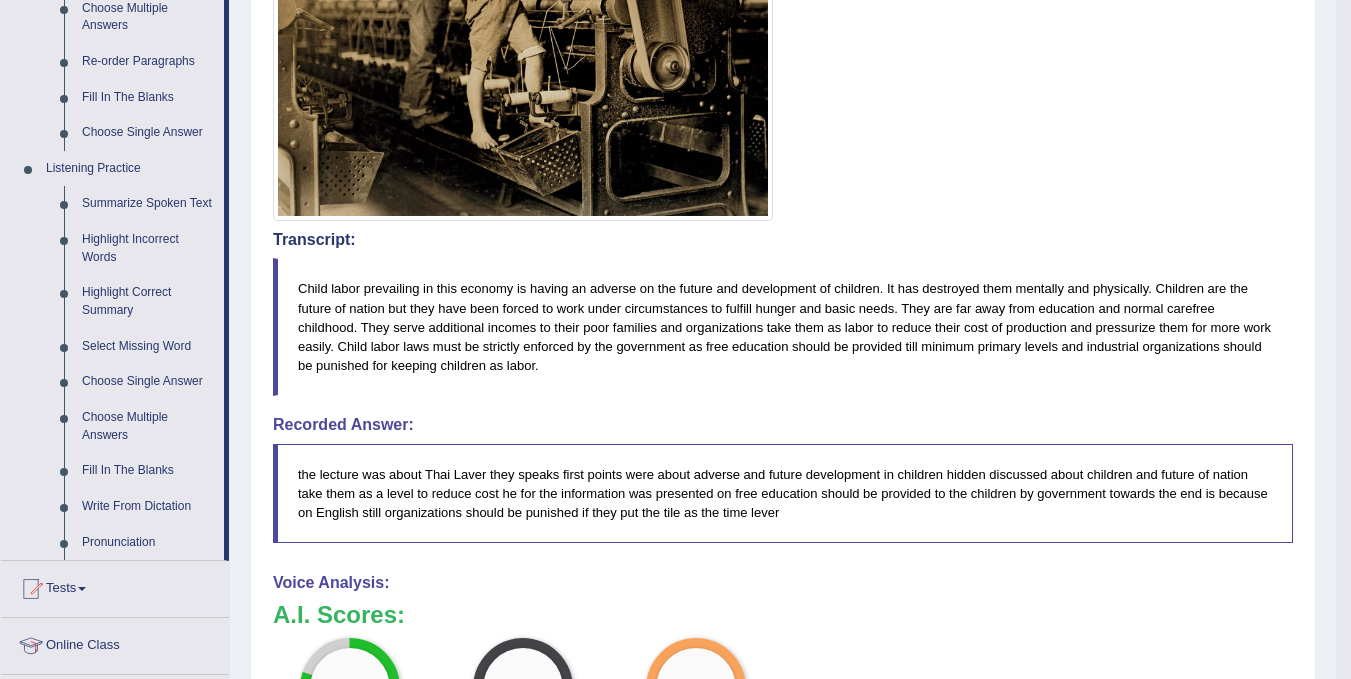 scroll, scrollTop: 760, scrollLeft: 0, axis: vertical 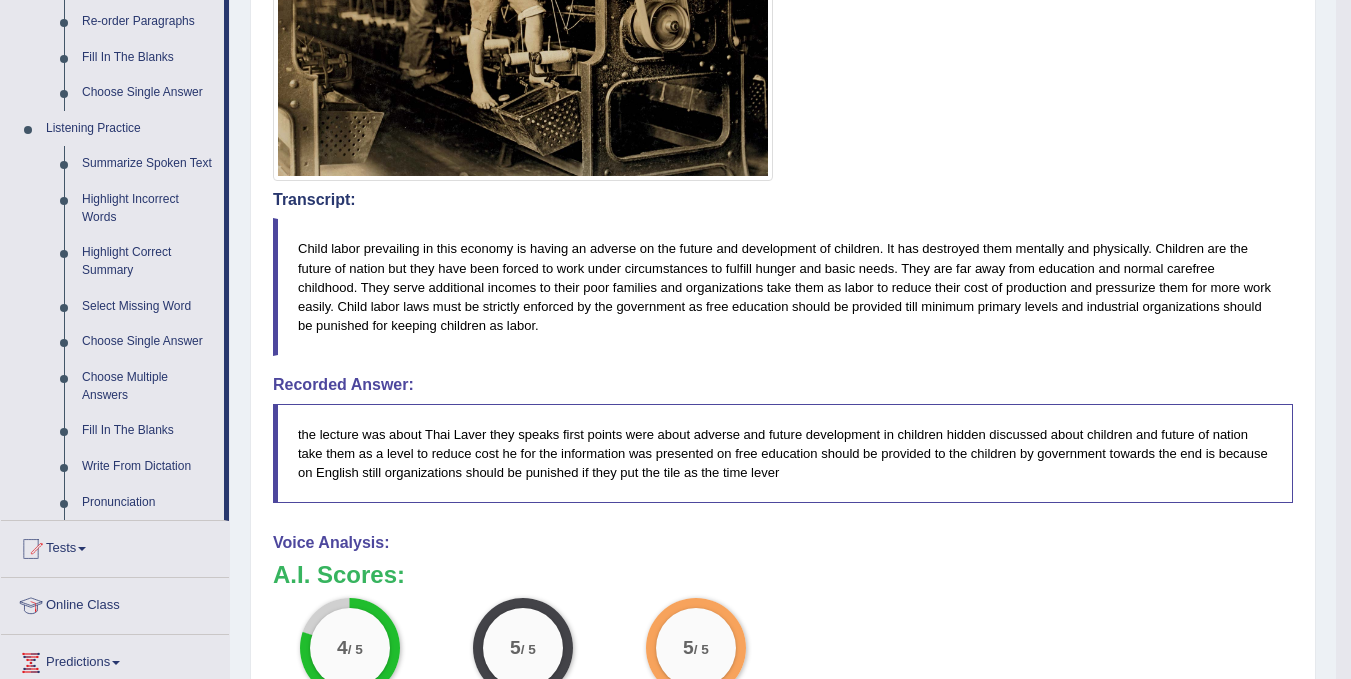 click on "Transcript: Child labor prevailing in this economy is having an adverse on the future and development of children. It has destroyed them mentally and physically. Children are the future of nation but they have been forced to work under circumstances to fulfill hunger and basic needs. They are far away from education and normal carefree childhood. They serve additional incomes to their poor families and organizations take them as labor to reduce their cost of production and pressurize them for more work easily. Child labor laws must be strictly enforced by the government as free education should be provided till minimum primary levels and industrial organizations should be punished for keeping children as labor." at bounding box center [783, 273] 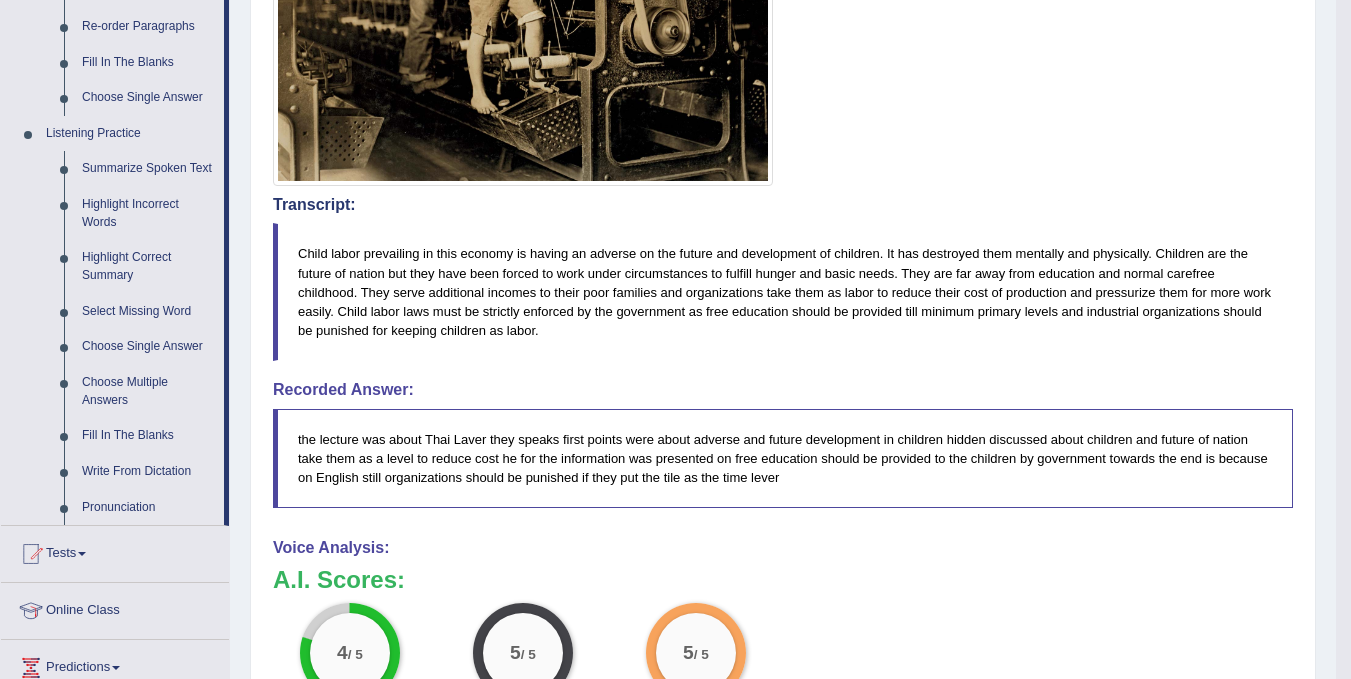 scroll, scrollTop: 760, scrollLeft: 0, axis: vertical 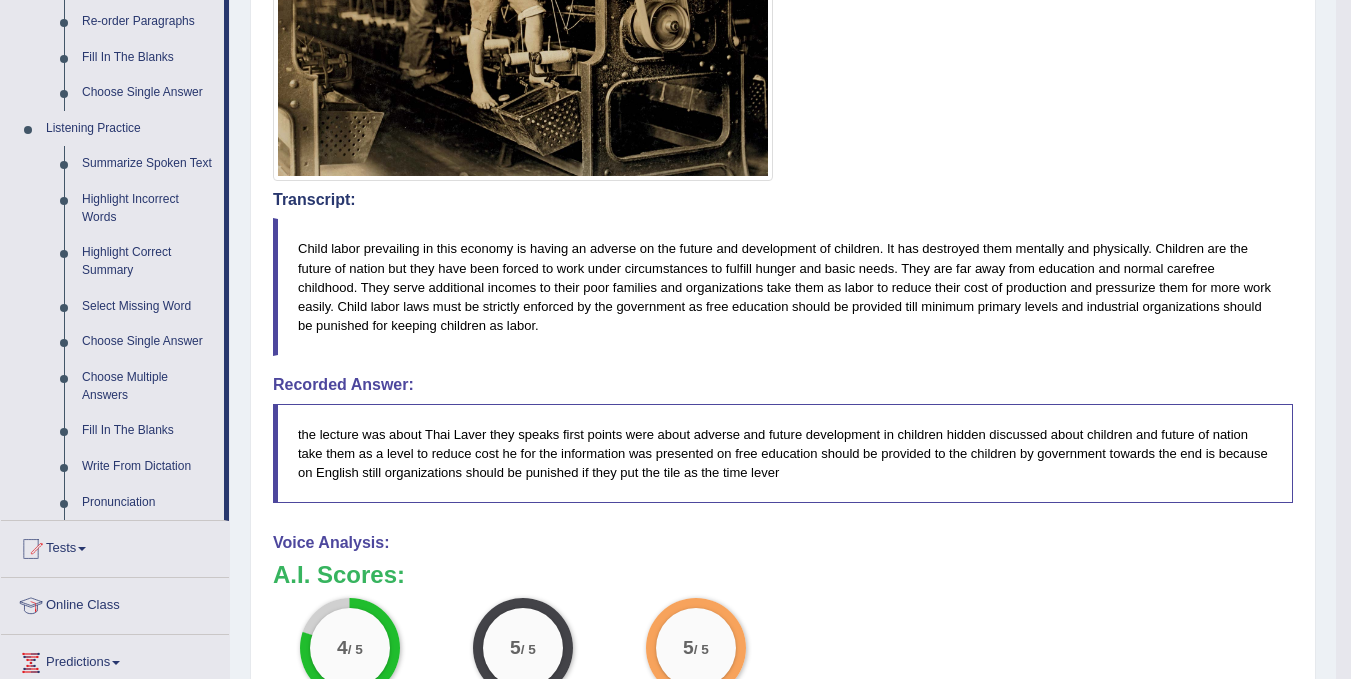 click on "Practice Speaking: Re-tell lecture
27
Child labor
Instructions:  You will hear a lecture. After listening to the lecture, in 10 seconds, please speak into the microphone and retell what you have just heard from the lecture in your own words. You will have 40 seconds to give your response.
Timer —  Finished   ( 30 / 40s ) Play Transcript: Recorded Answer: the lecture was about Thai Laver they speaks first points were about adverse and future development in children hidden discussed about children and future of nation take them as a level to reduce cost he for the information was presented on free education should be provided to the children by government towards the end is because on English still organizations should be punished if they put the tile as the time lever Created with Highcharts 7.1.2 Too low Too high Time Pitch meter: 0 10 20 30 40 Created with Highcharts 7.1.2 Great Too slow Too fast Time Speech pace meter: 0" at bounding box center (783, 262) 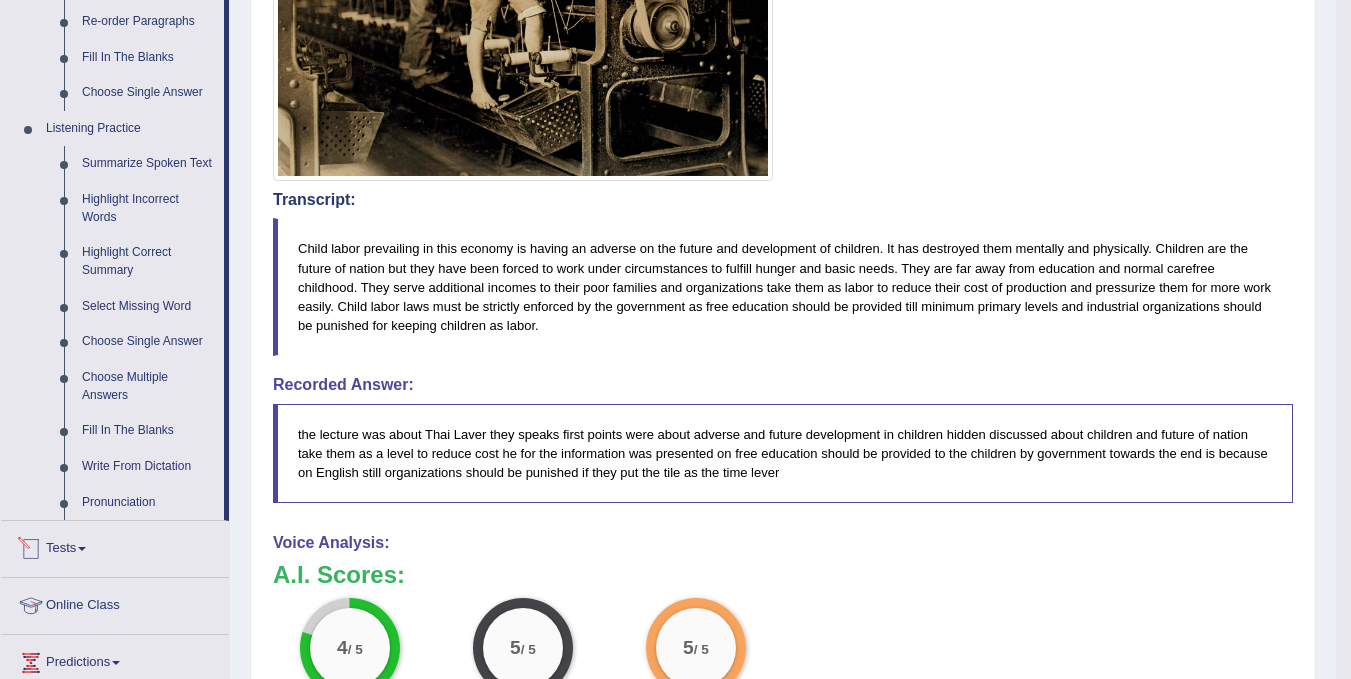 click on "Tests" at bounding box center [115, 546] 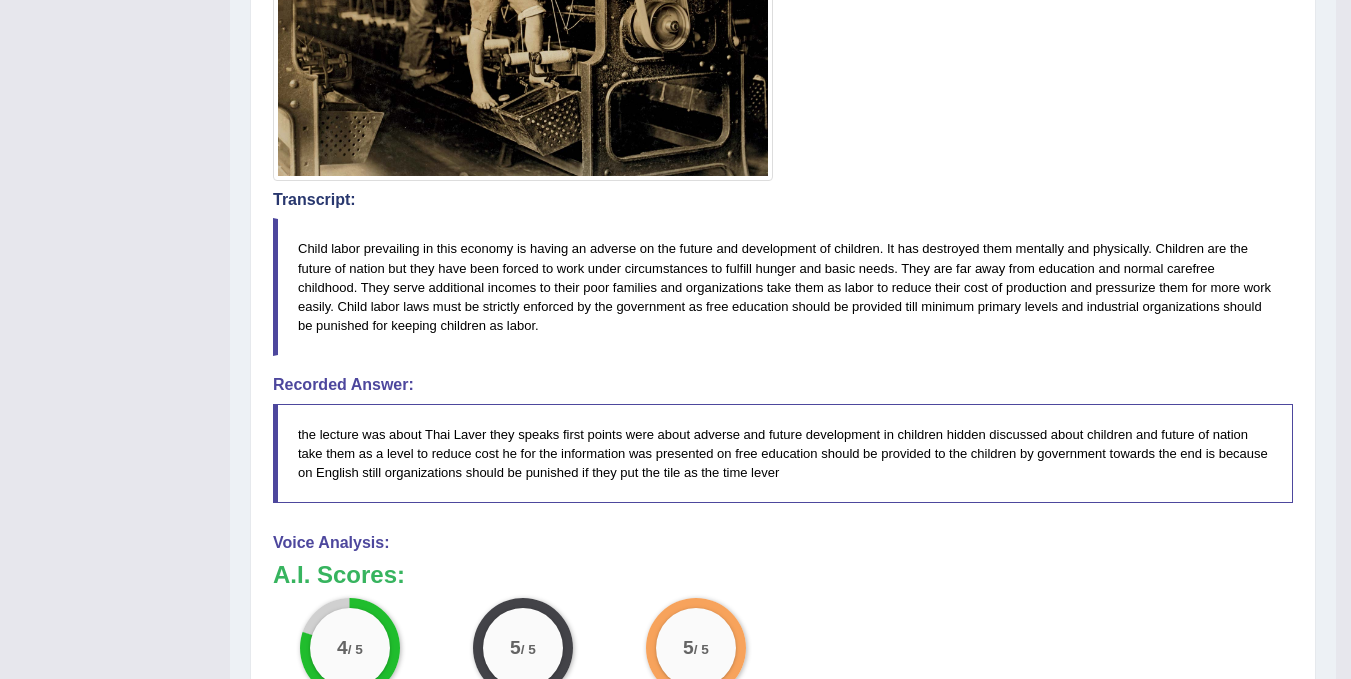 scroll, scrollTop: 230, scrollLeft: 0, axis: vertical 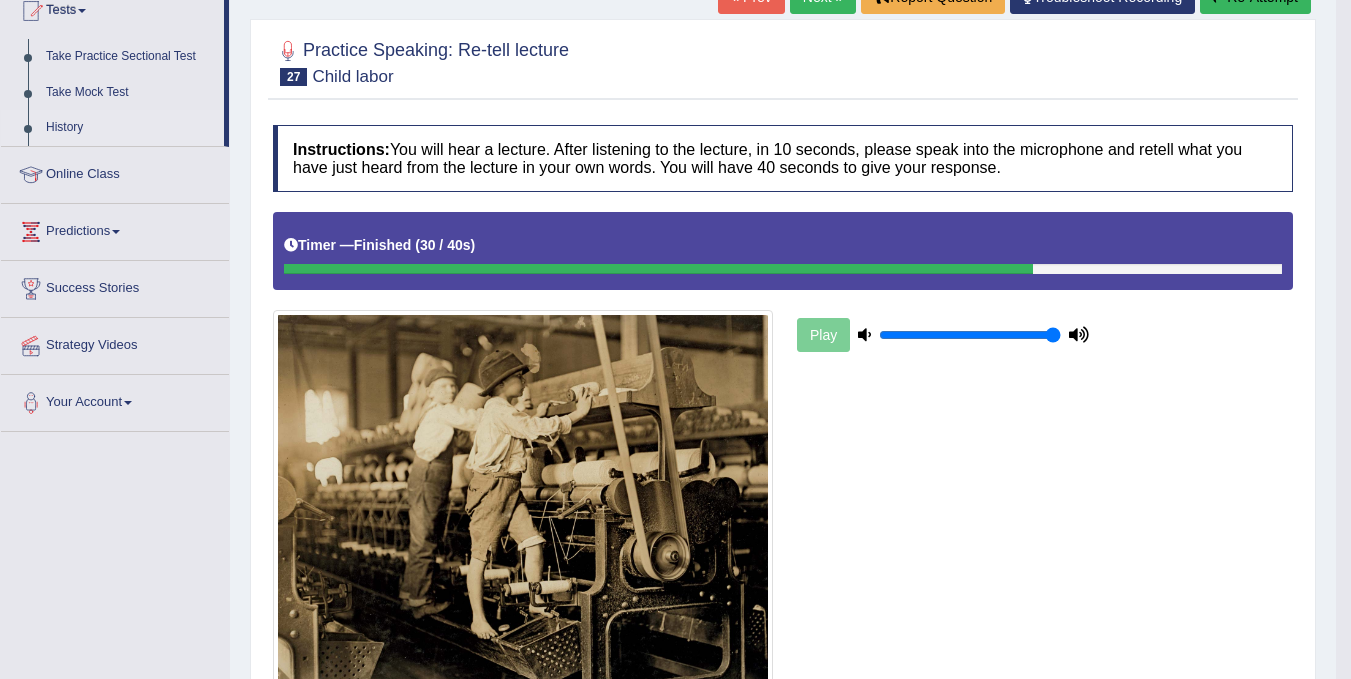 click on "History" at bounding box center (130, 128) 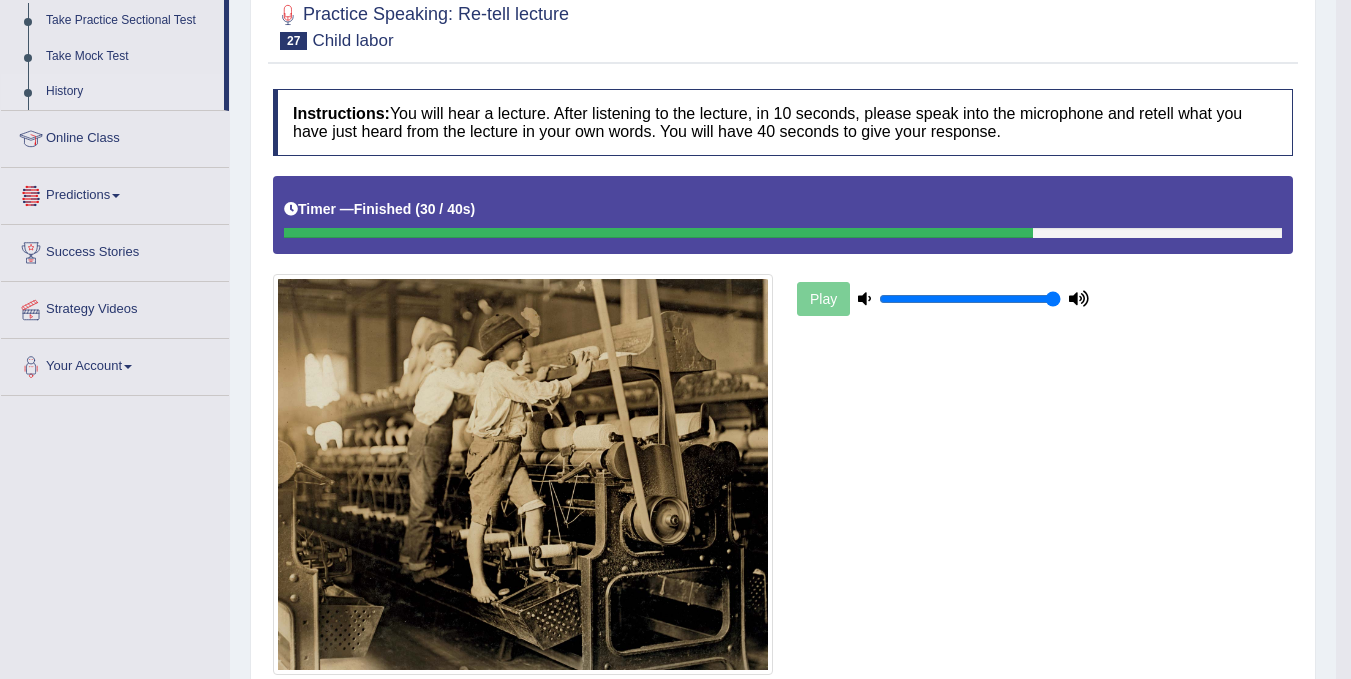 scroll, scrollTop: 270, scrollLeft: 0, axis: vertical 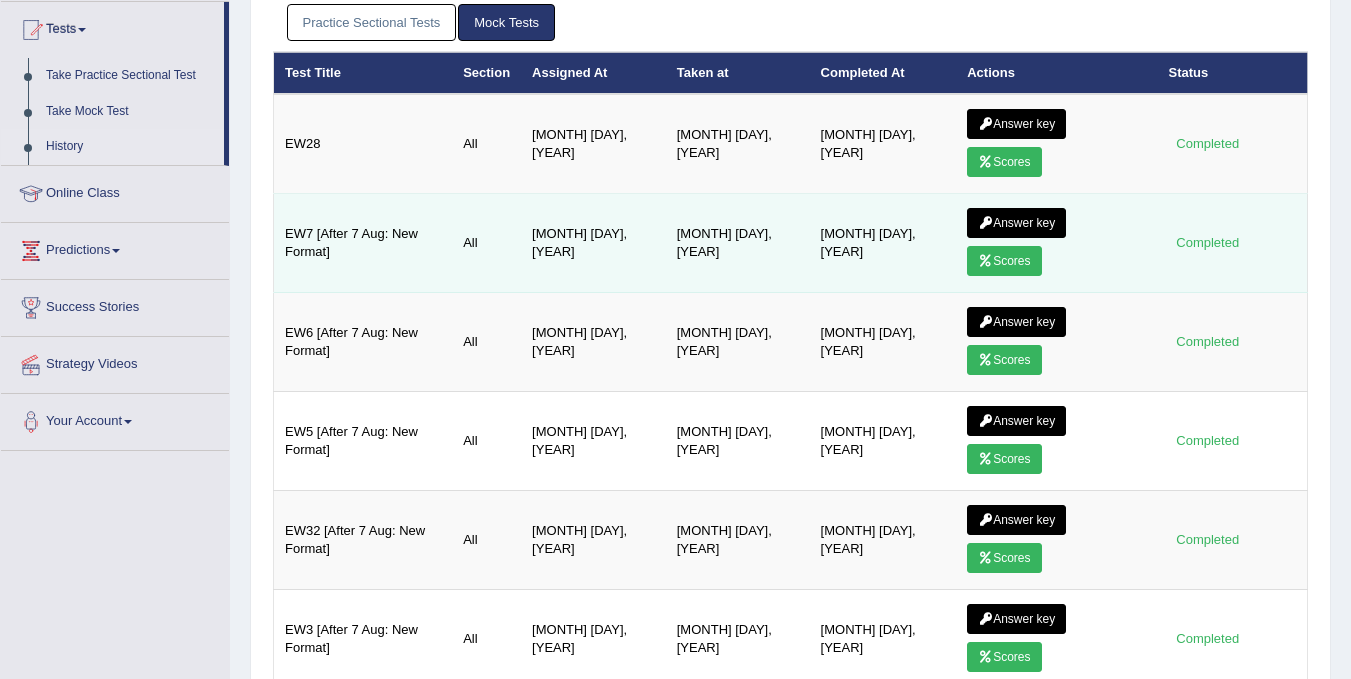 click on "Scores" at bounding box center (1004, 261) 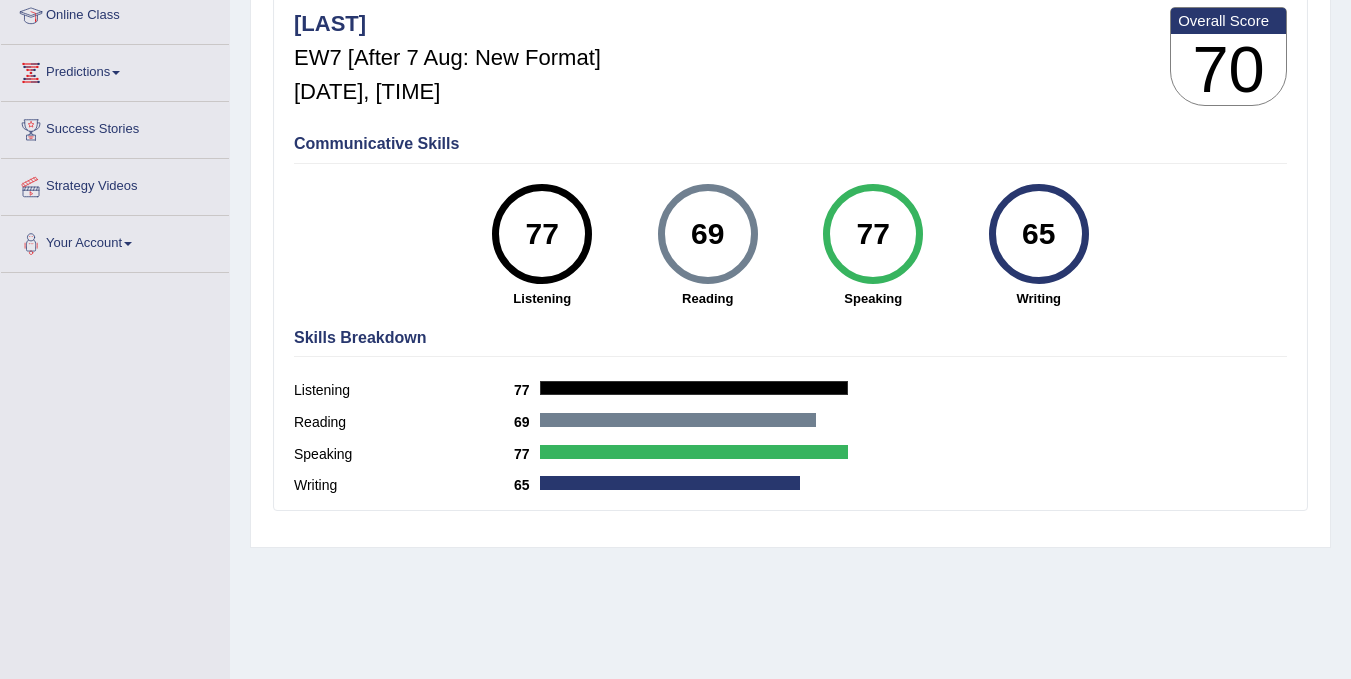scroll, scrollTop: 371, scrollLeft: 0, axis: vertical 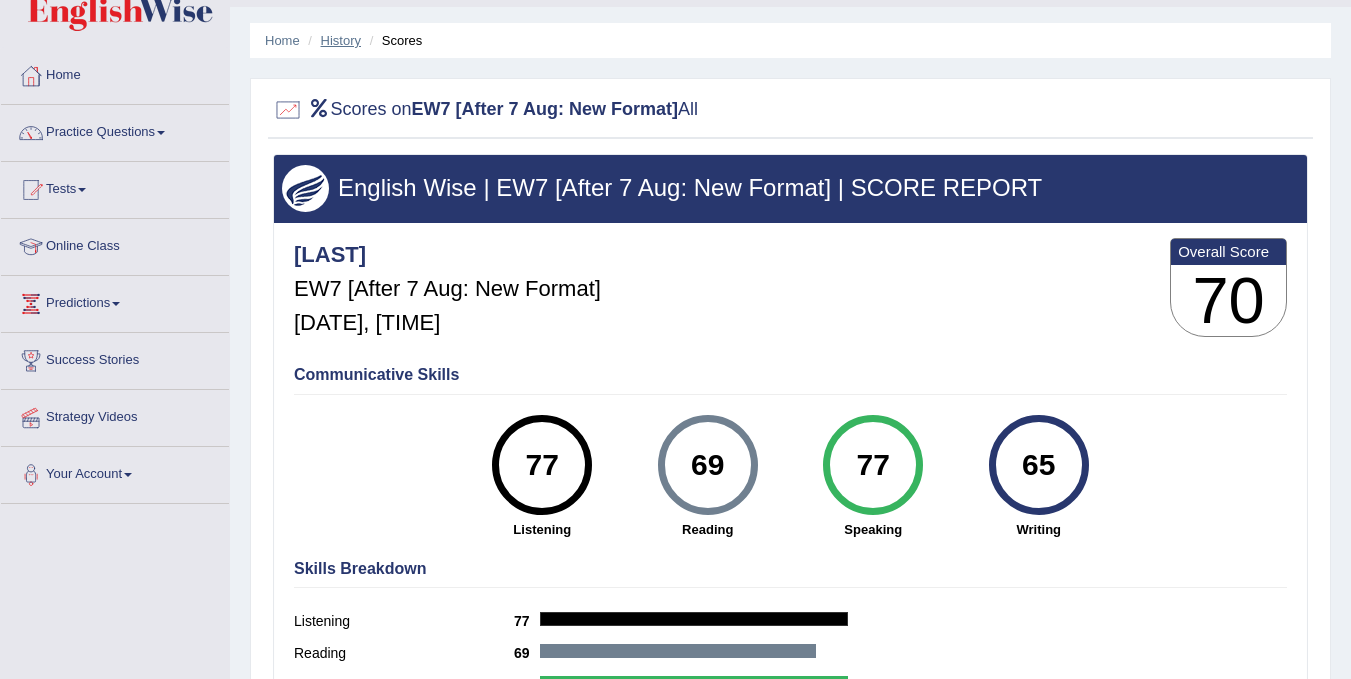 click on "History" at bounding box center (341, 40) 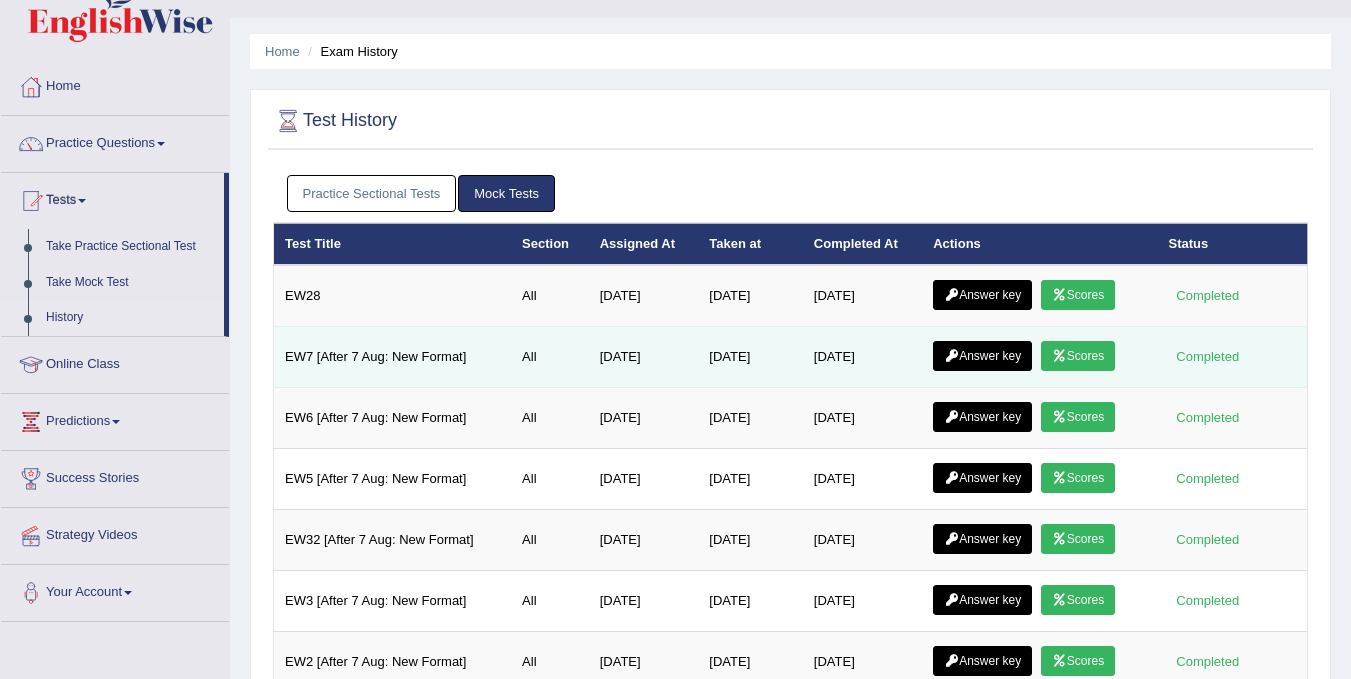 scroll, scrollTop: 0, scrollLeft: 0, axis: both 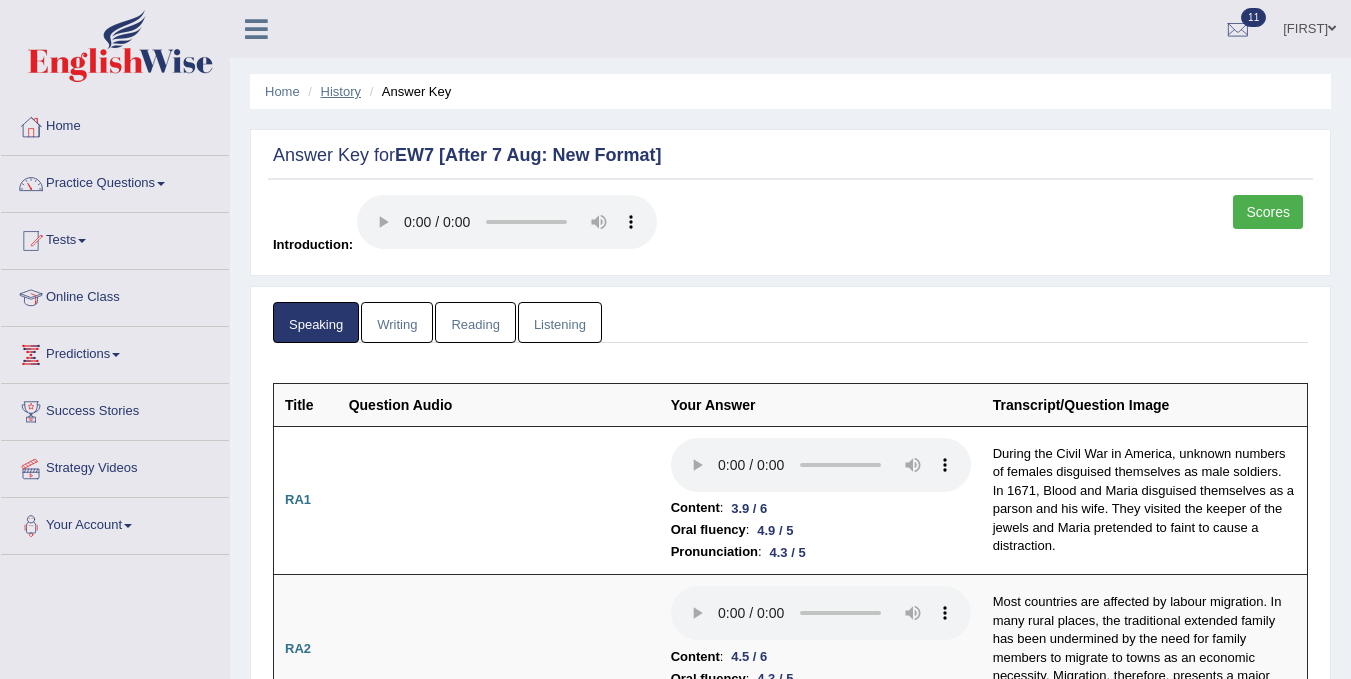 click on "History" at bounding box center (341, 91) 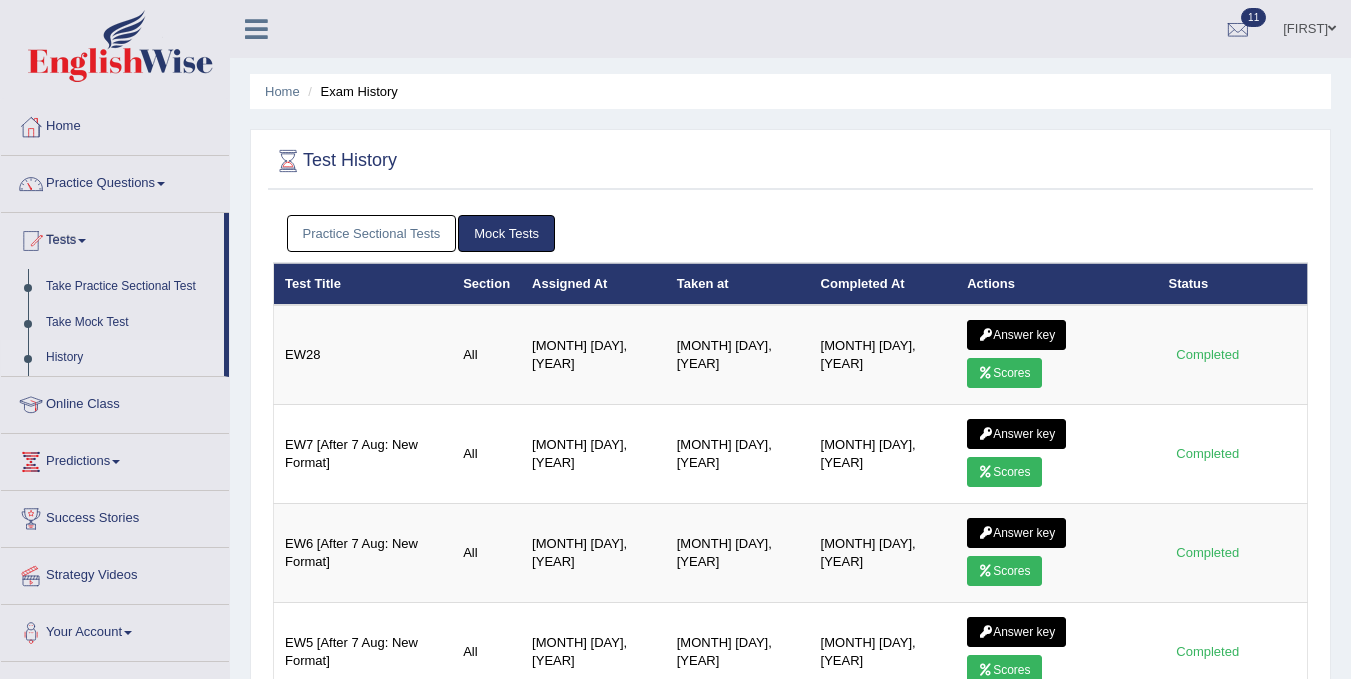 scroll, scrollTop: 0, scrollLeft: 0, axis: both 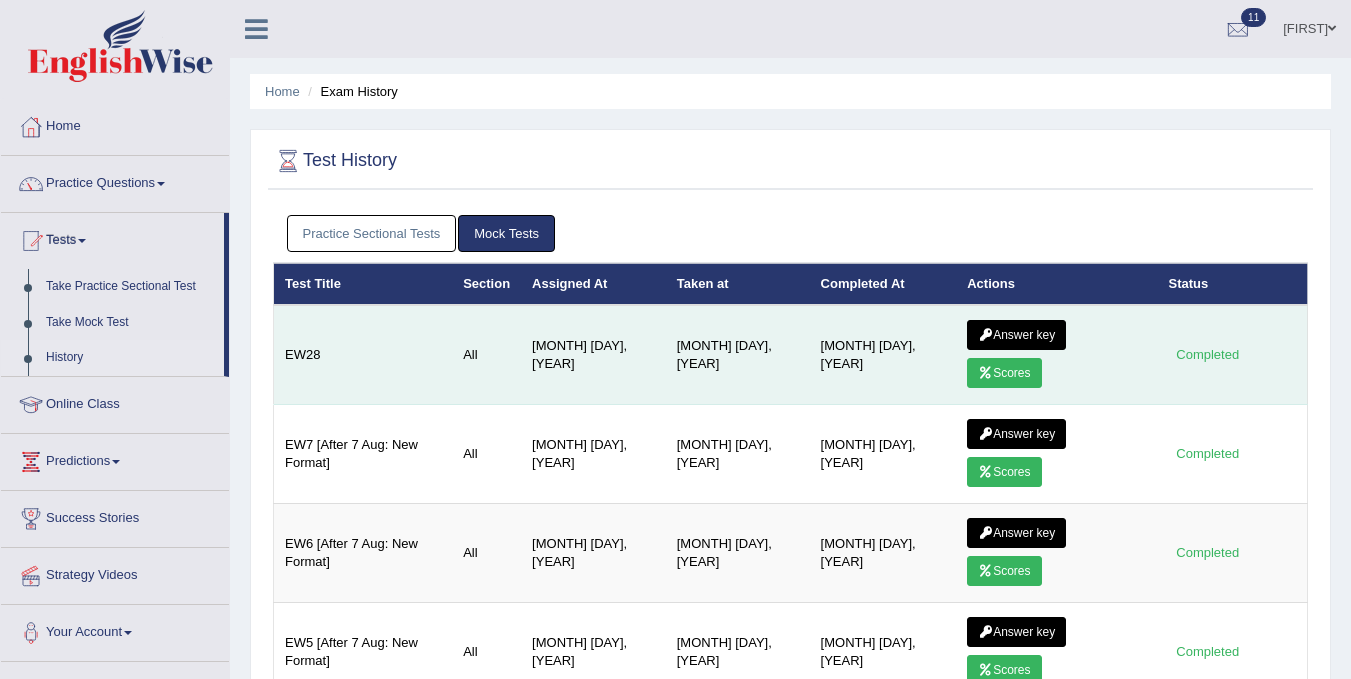 click on "Answer key" at bounding box center [1016, 335] 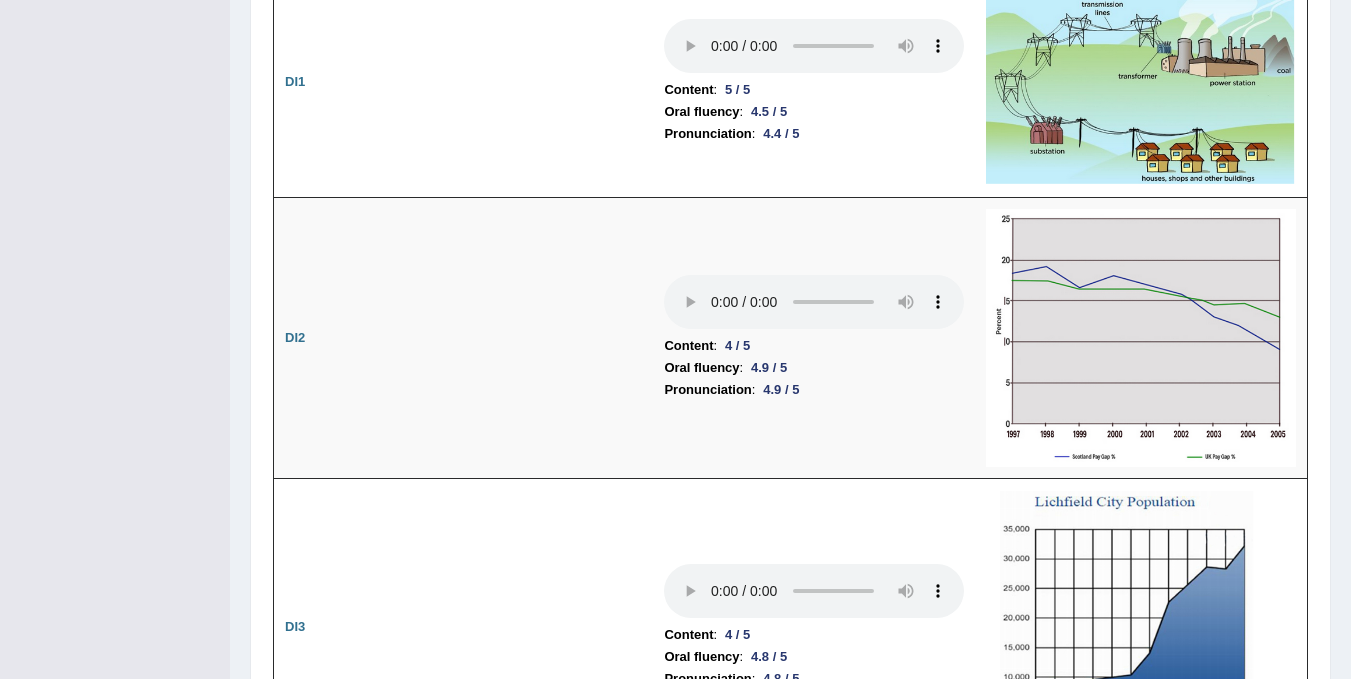 scroll, scrollTop: 4143, scrollLeft: 0, axis: vertical 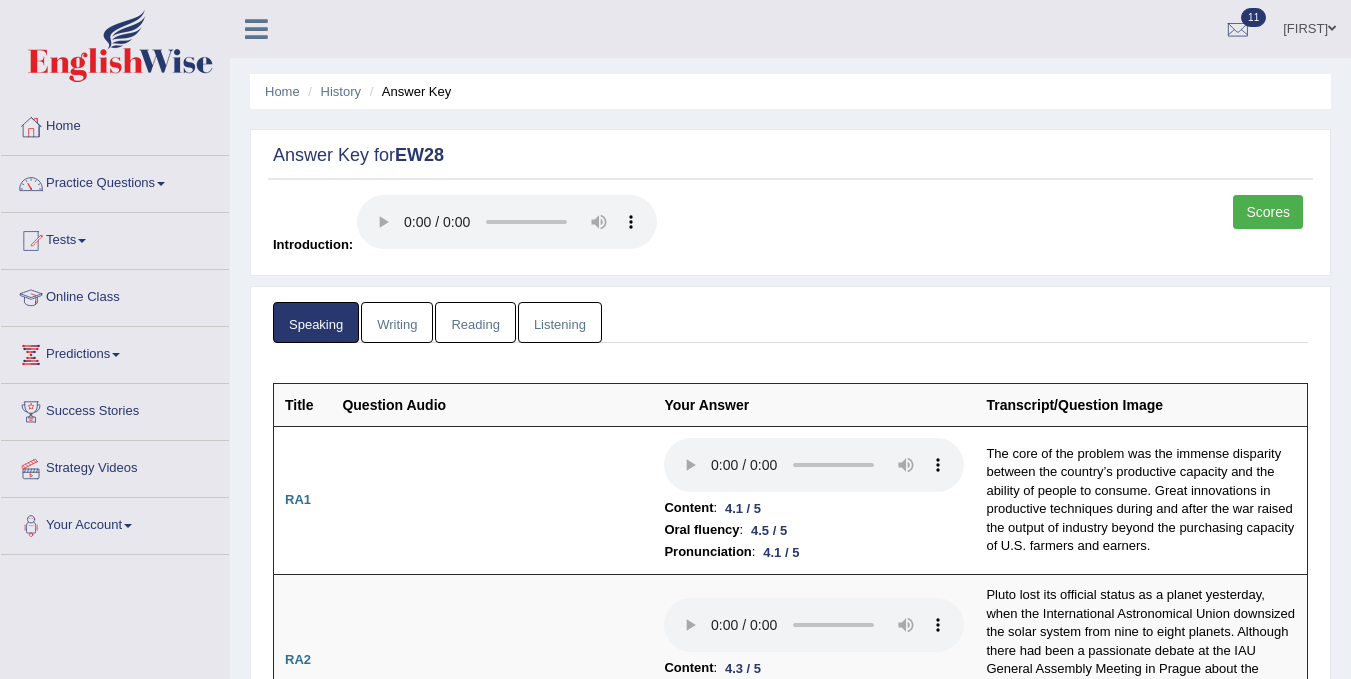 click on "Scores" at bounding box center (1268, 212) 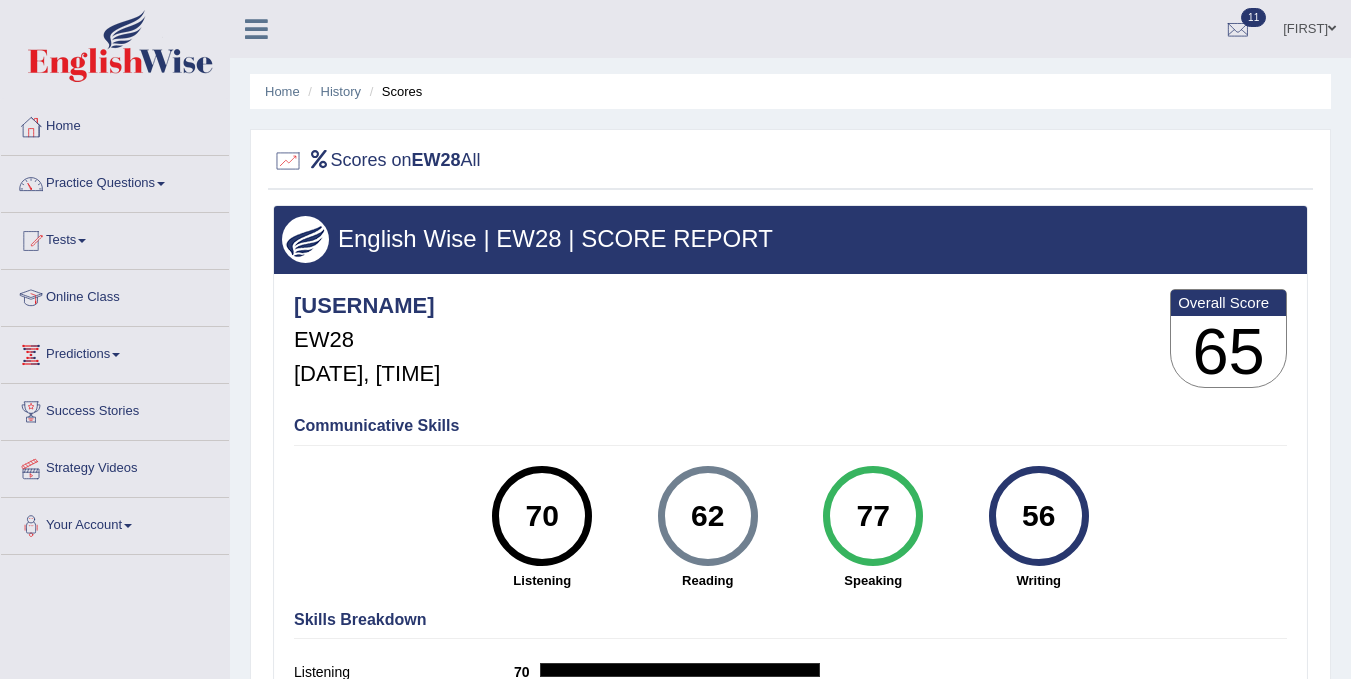scroll, scrollTop: 0, scrollLeft: 0, axis: both 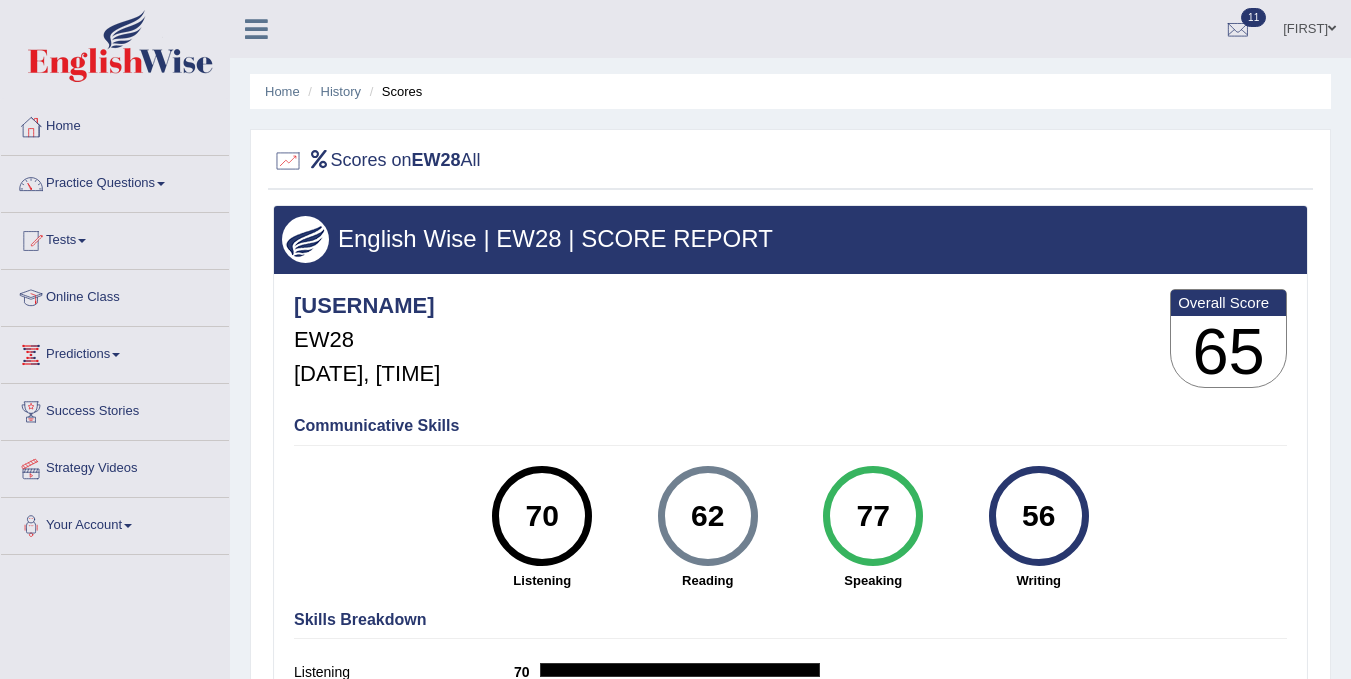 click on "Scores" at bounding box center [394, 91] 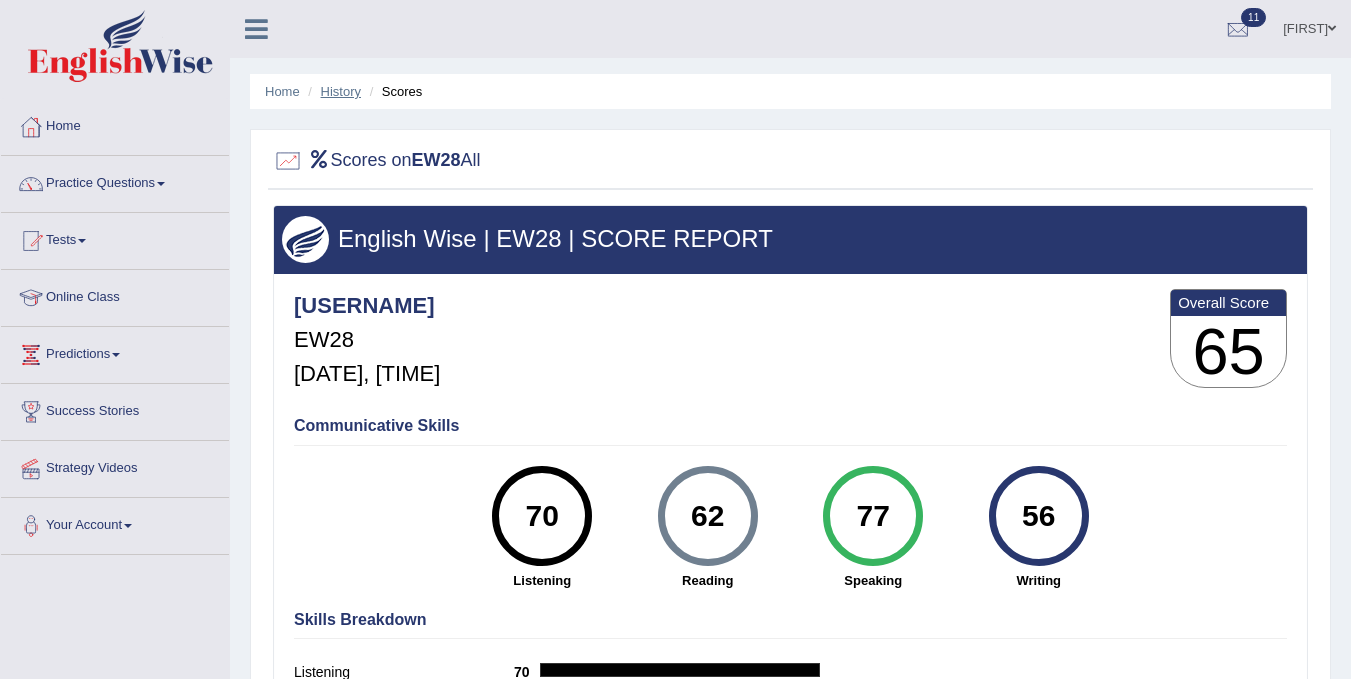 click on "History" at bounding box center [341, 91] 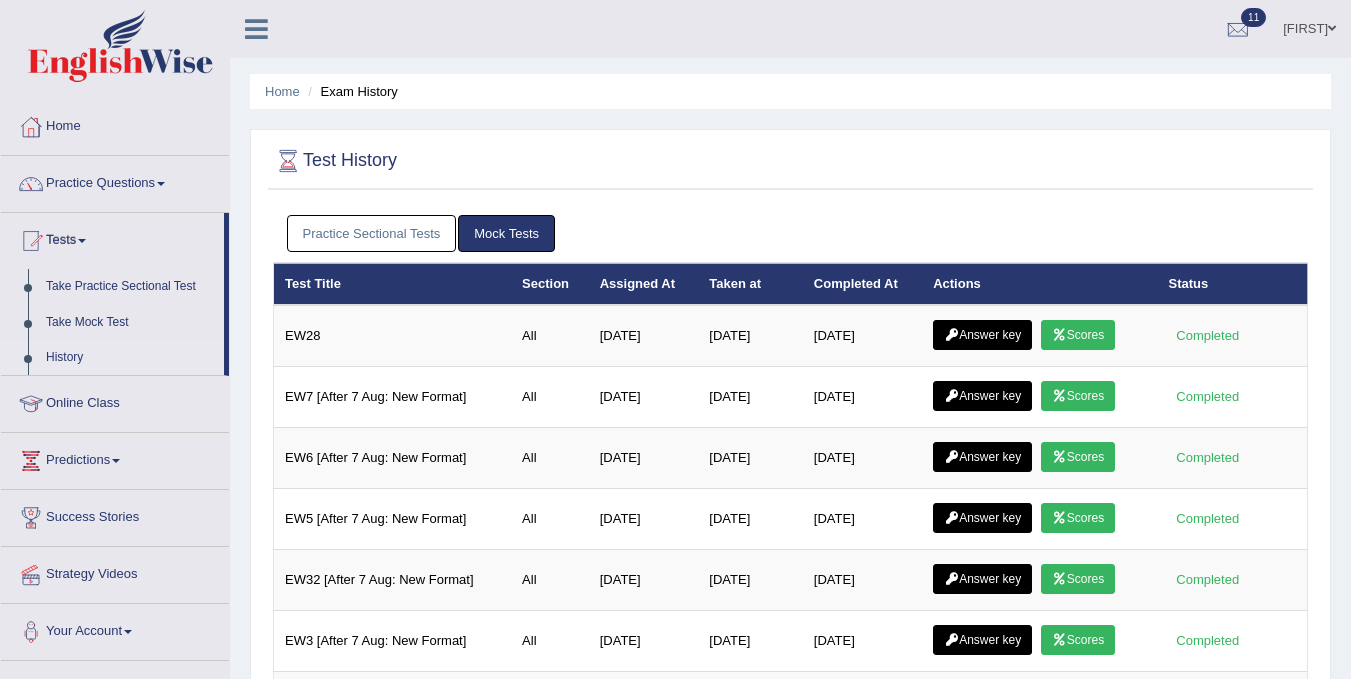 scroll, scrollTop: 40, scrollLeft: 0, axis: vertical 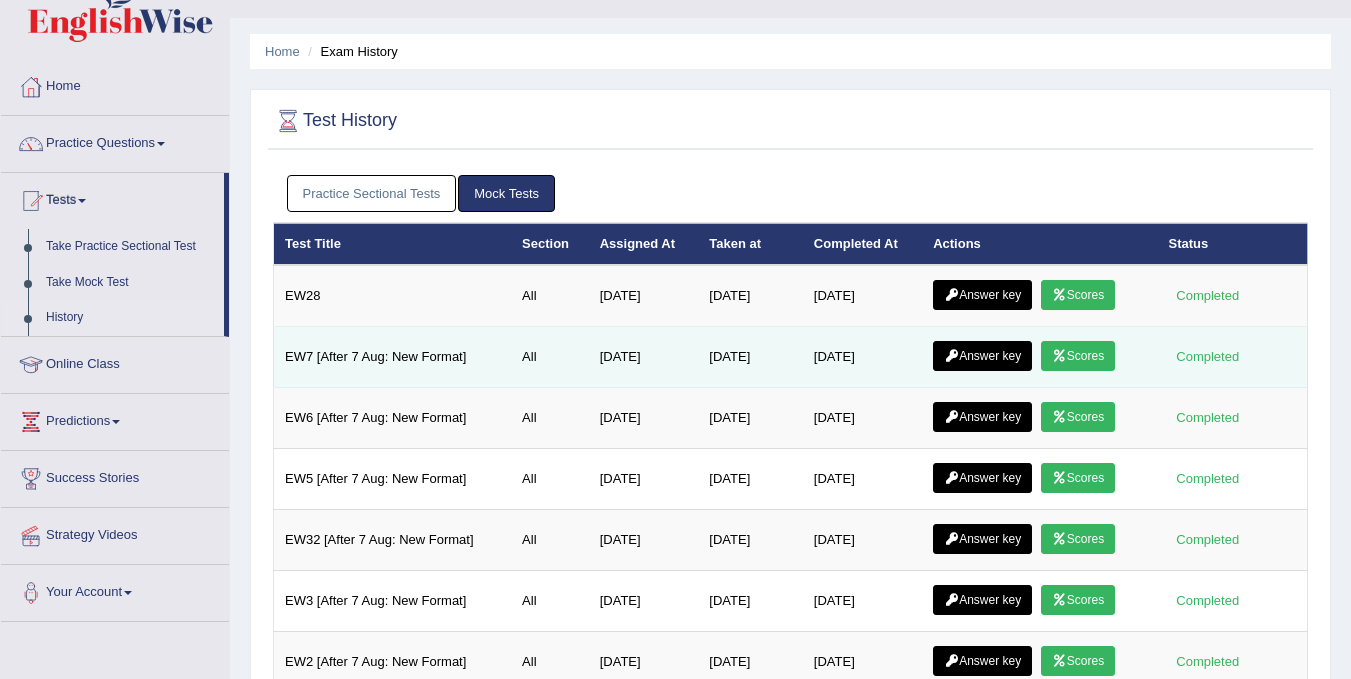 click on "Answer key" at bounding box center (982, 356) 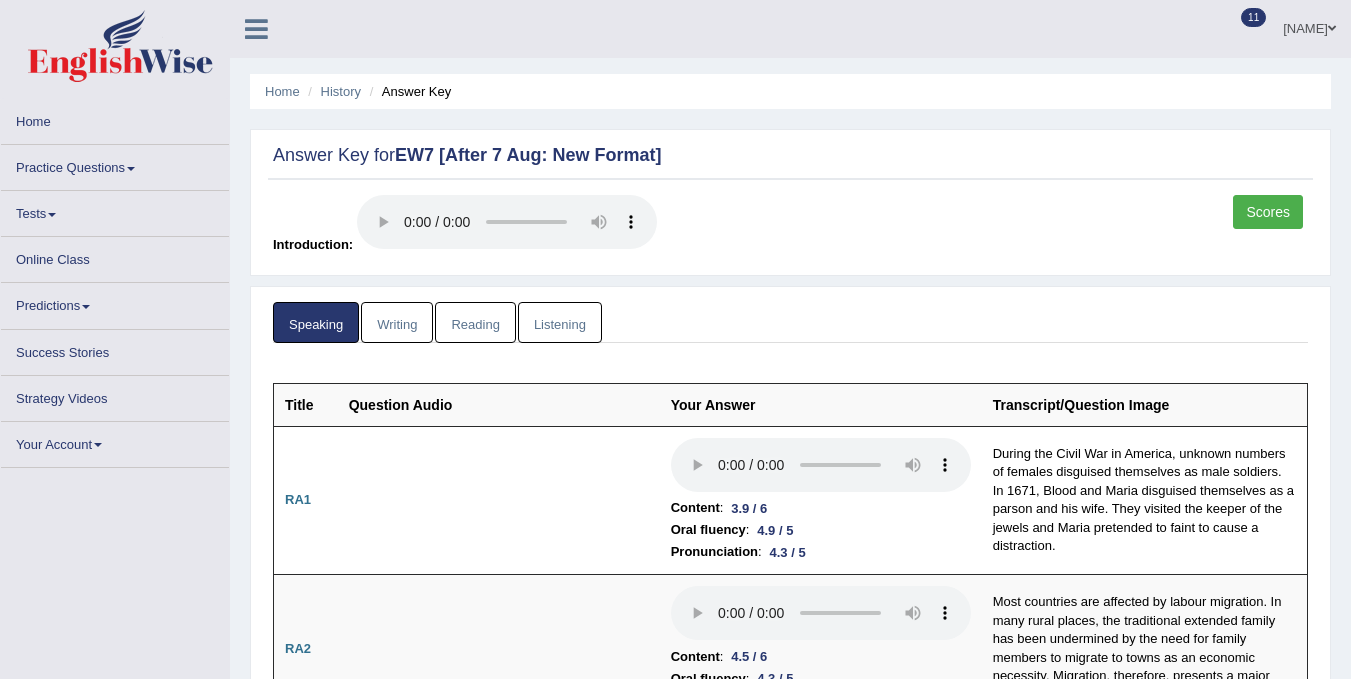 scroll, scrollTop: 200, scrollLeft: 0, axis: vertical 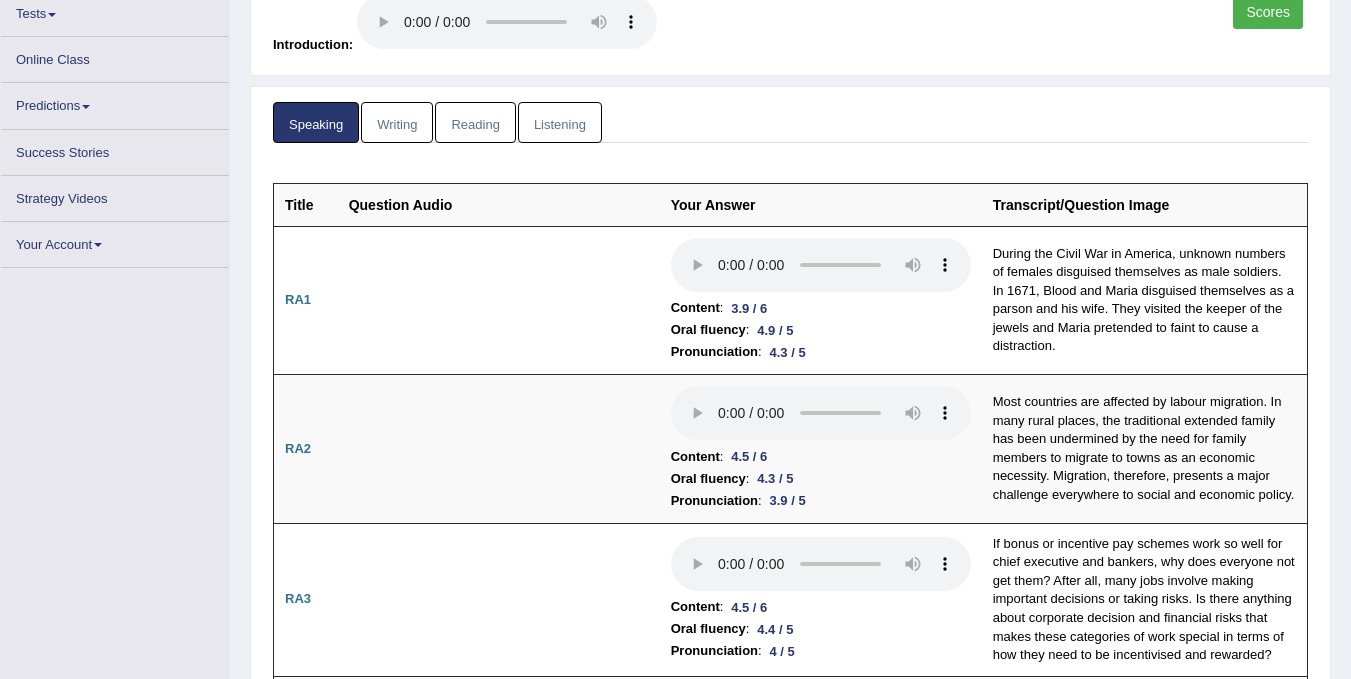click on "Speaking
Writing
Reading
Listening
Title Question Audio Your Answer Transcript/Question Image RA1
Oral fluency  :  4.9 / 5
Pronunciation  :  4.3 / 5
During the Civil War in America, unknown numbers of females disguised themselves as male soldiers. In 1671, [NAME] and [NAME] disguised themselves as a parson and his wife. They visited the keeper of the jewels and [NAME] pretended to faint to cause a distraction. RA2
Oral fluency  :  4.3 / 5
Pronunciation  :  3.9 / 5
RA3  :  S" at bounding box center [790, 2281] 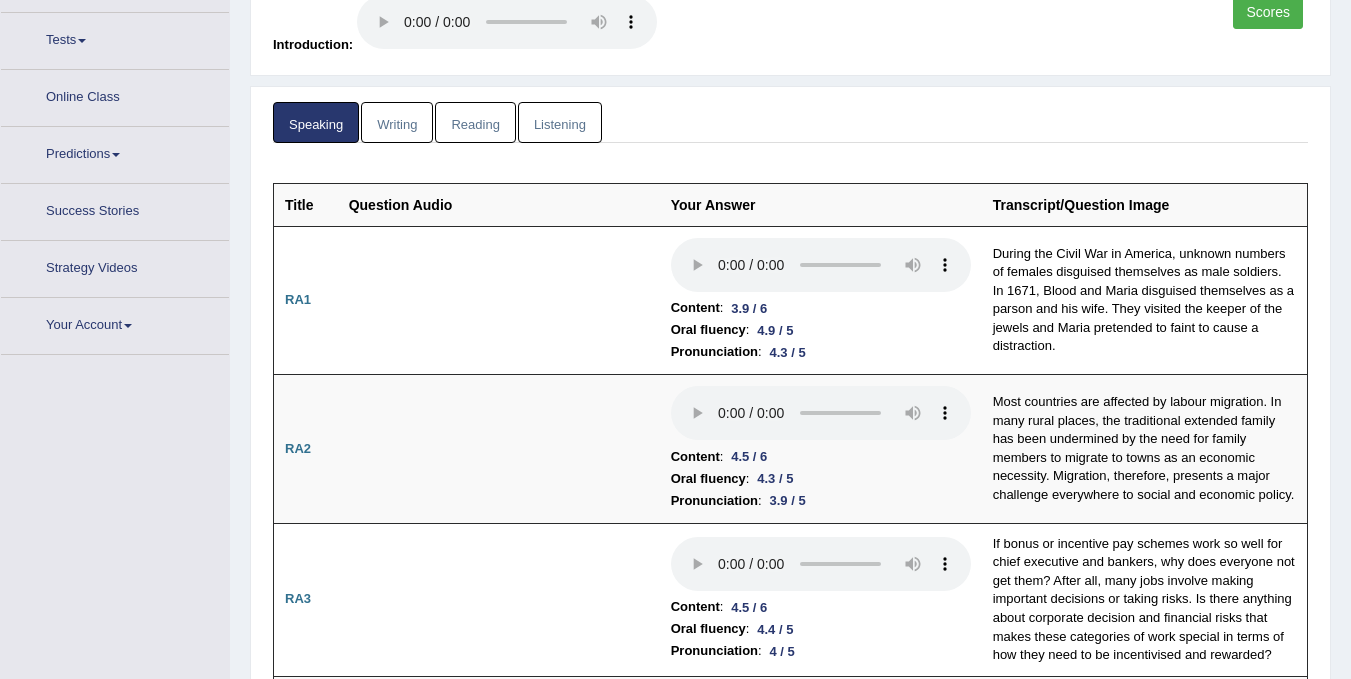 scroll, scrollTop: 226, scrollLeft: 0, axis: vertical 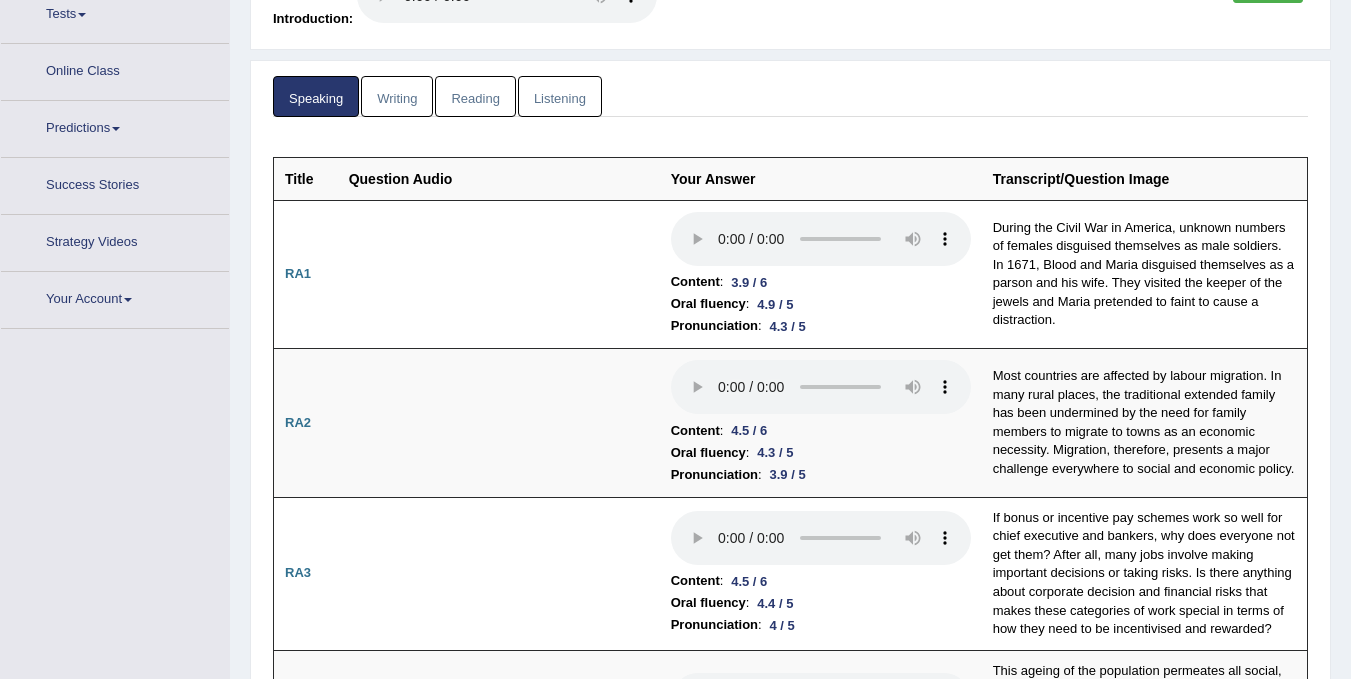 click on "Listening" at bounding box center (560, 96) 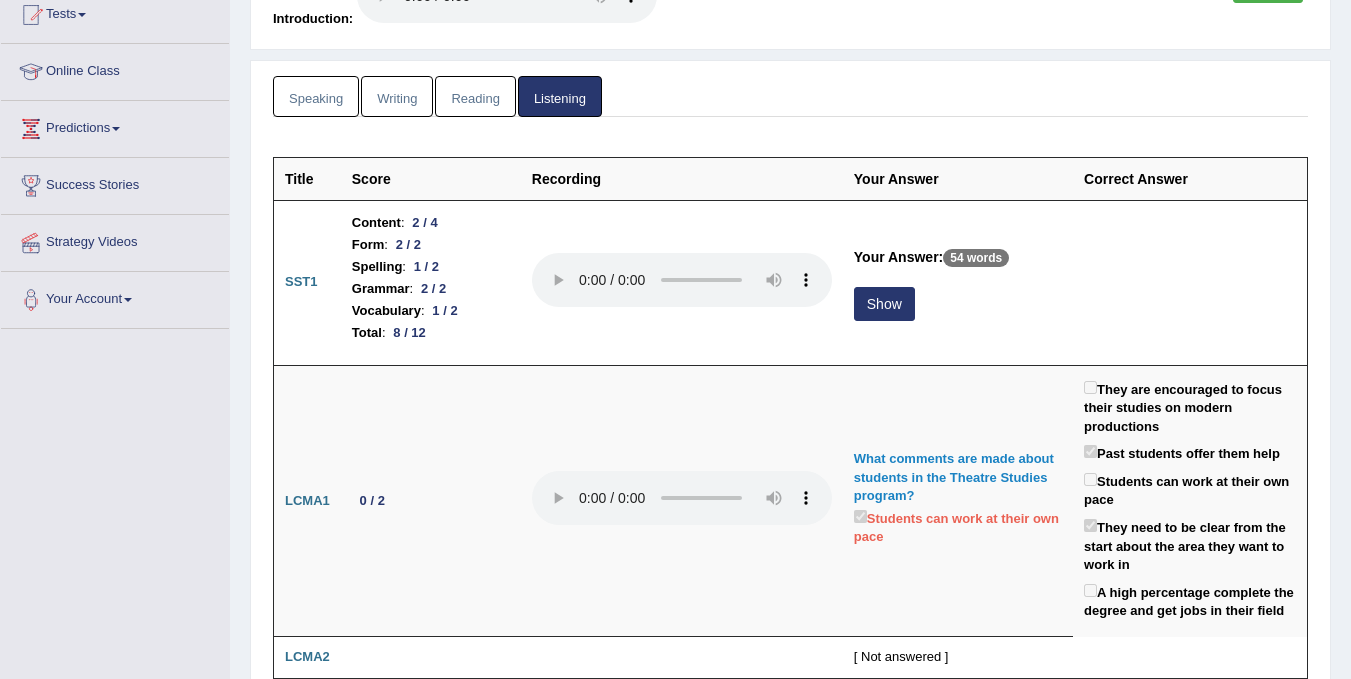 scroll, scrollTop: 0, scrollLeft: 0, axis: both 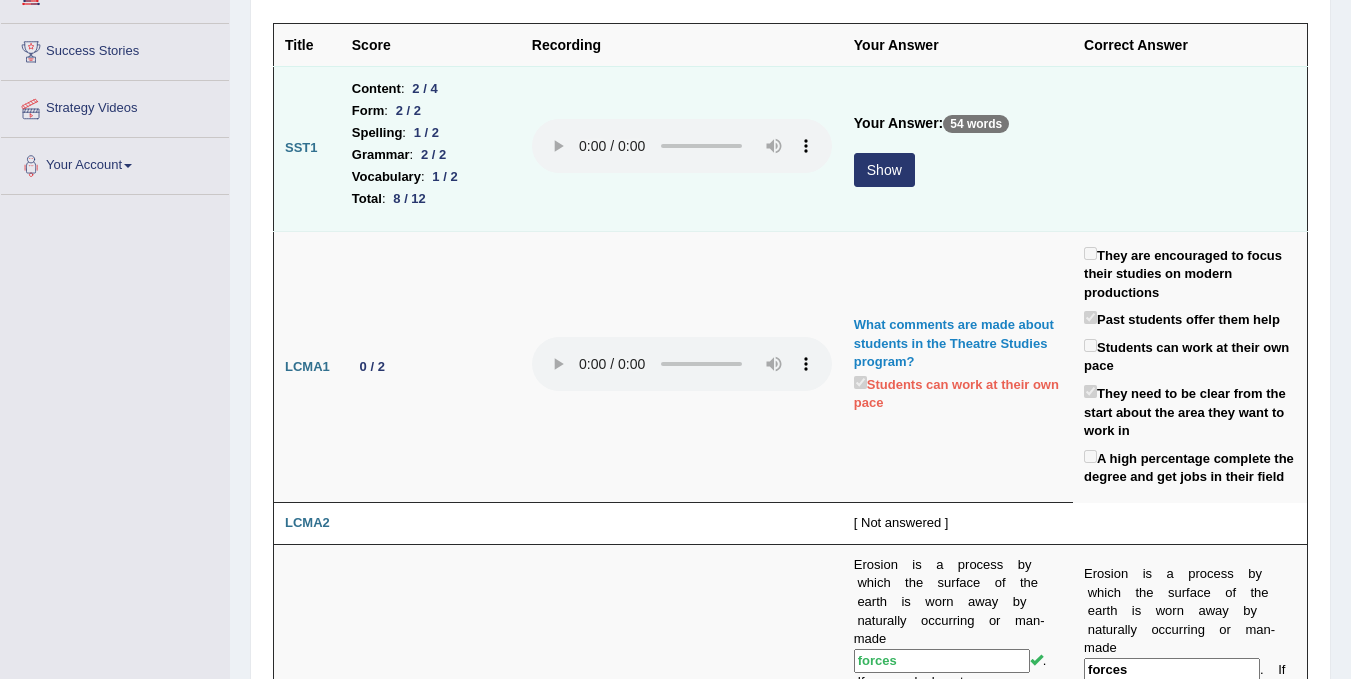 click on "Show" at bounding box center (884, 170) 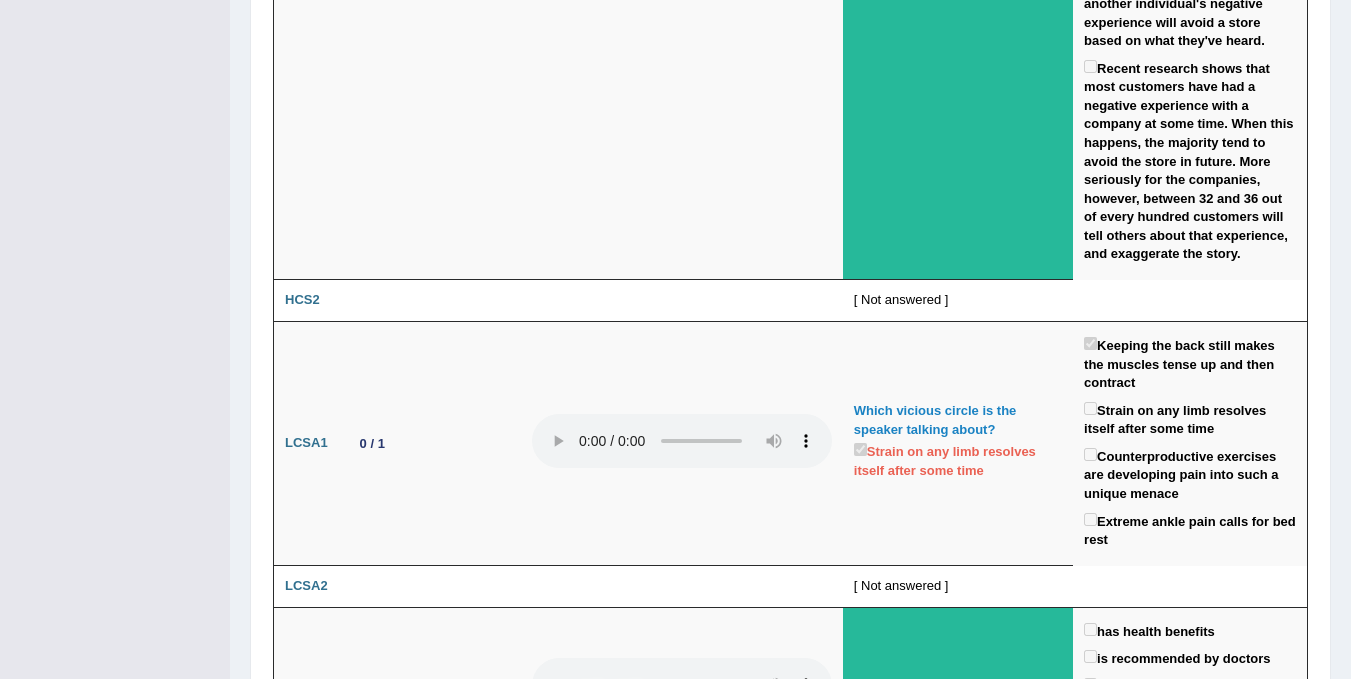 scroll, scrollTop: 3120, scrollLeft: 0, axis: vertical 